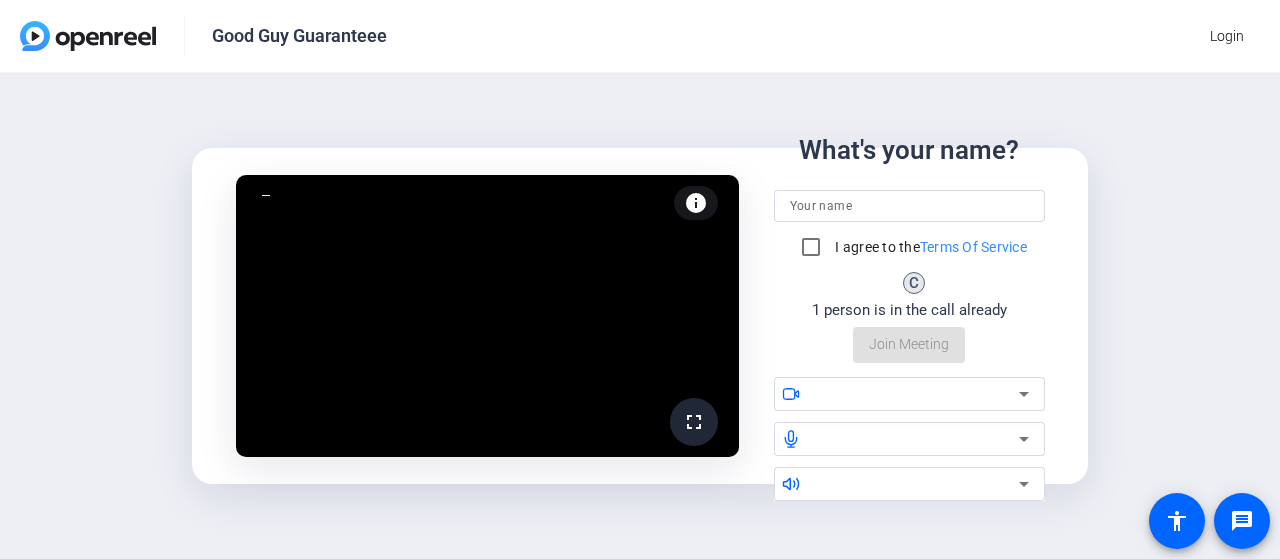 scroll, scrollTop: 0, scrollLeft: 0, axis: both 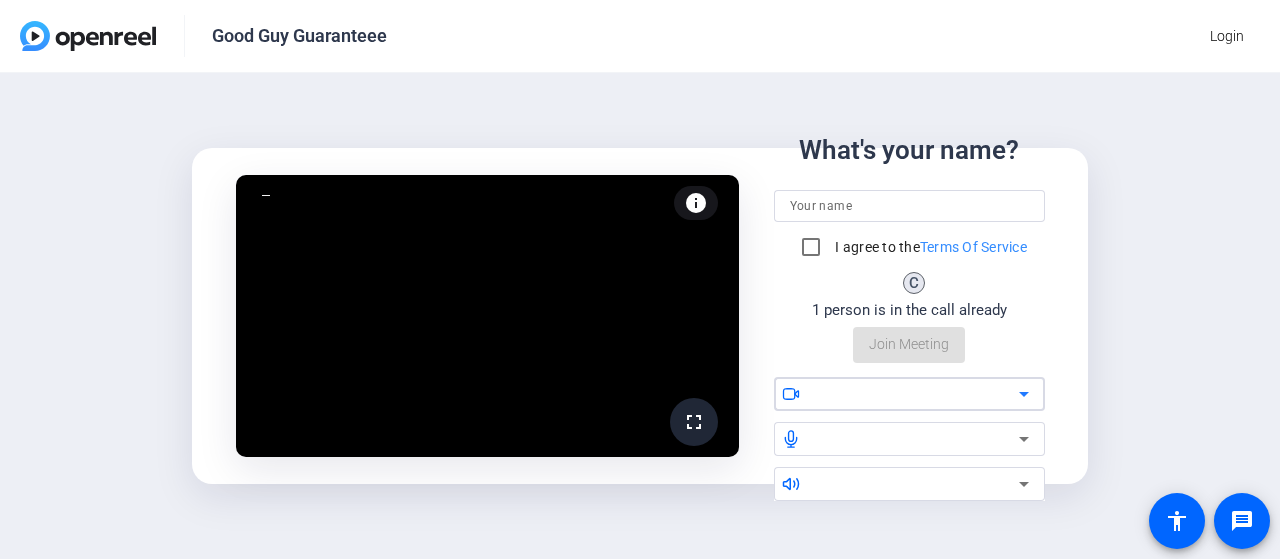 click 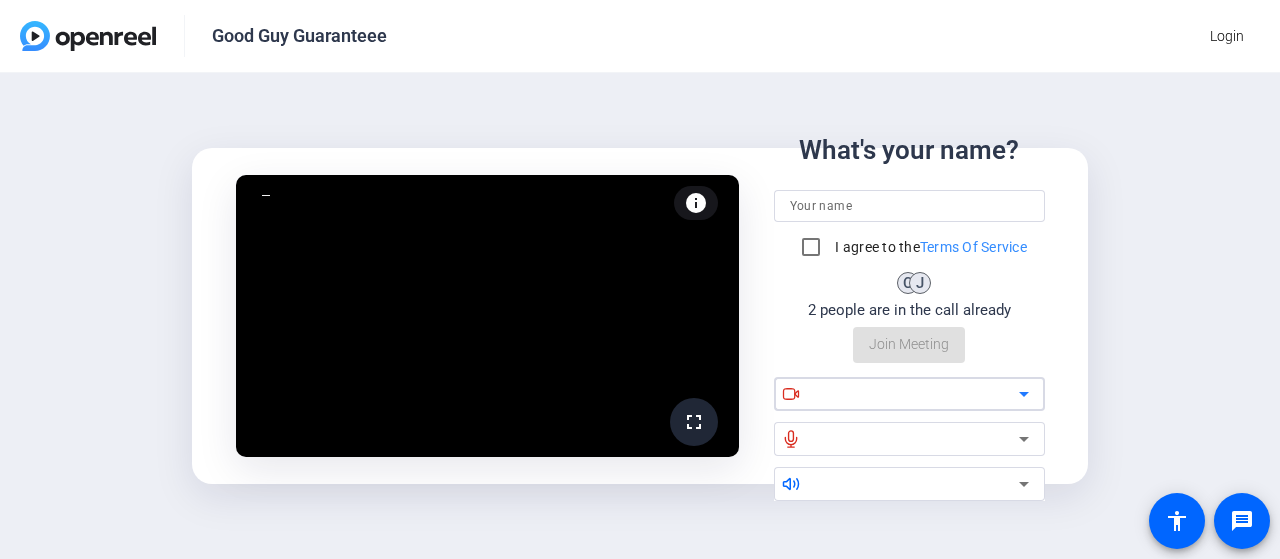 click at bounding box center (917, 394) 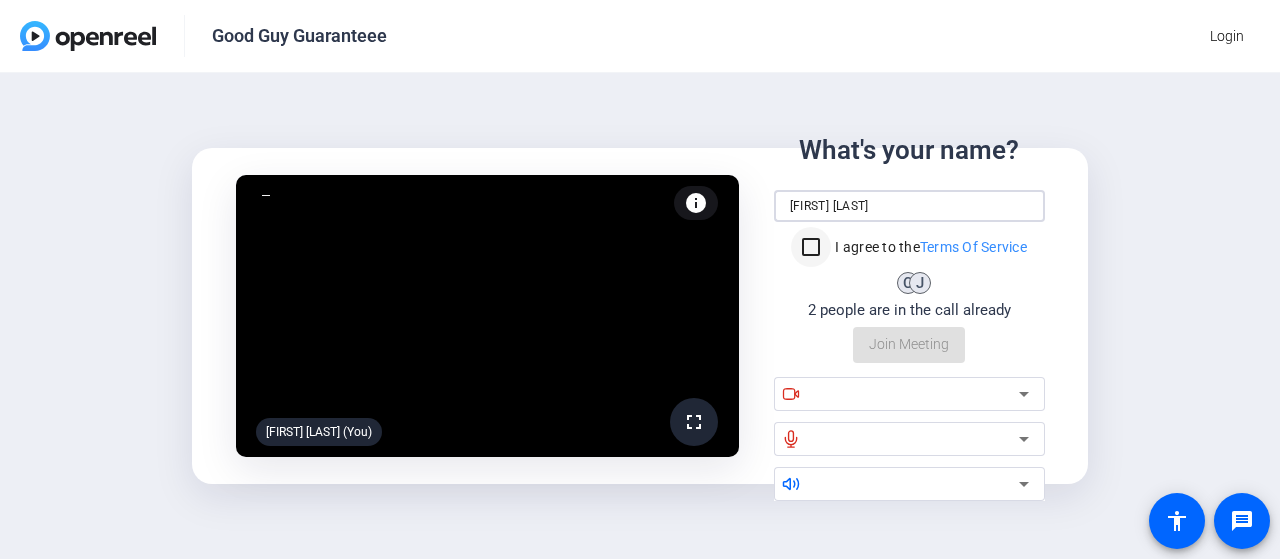 type on "[FIRST] [LAST]" 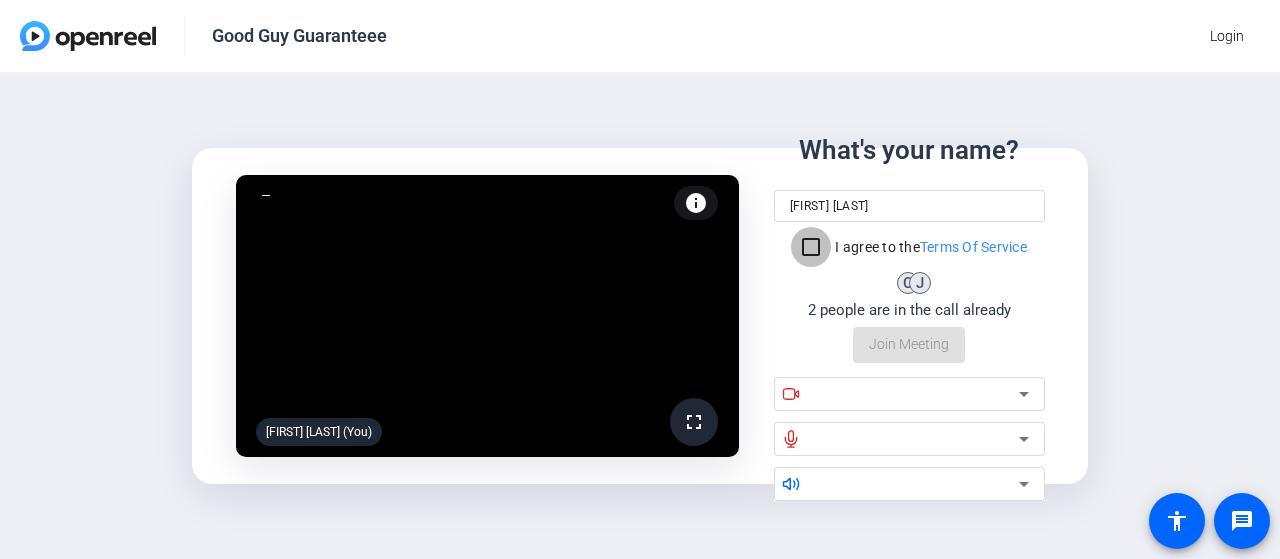 click on "I agree to the  Terms Of Service" at bounding box center [811, 247] 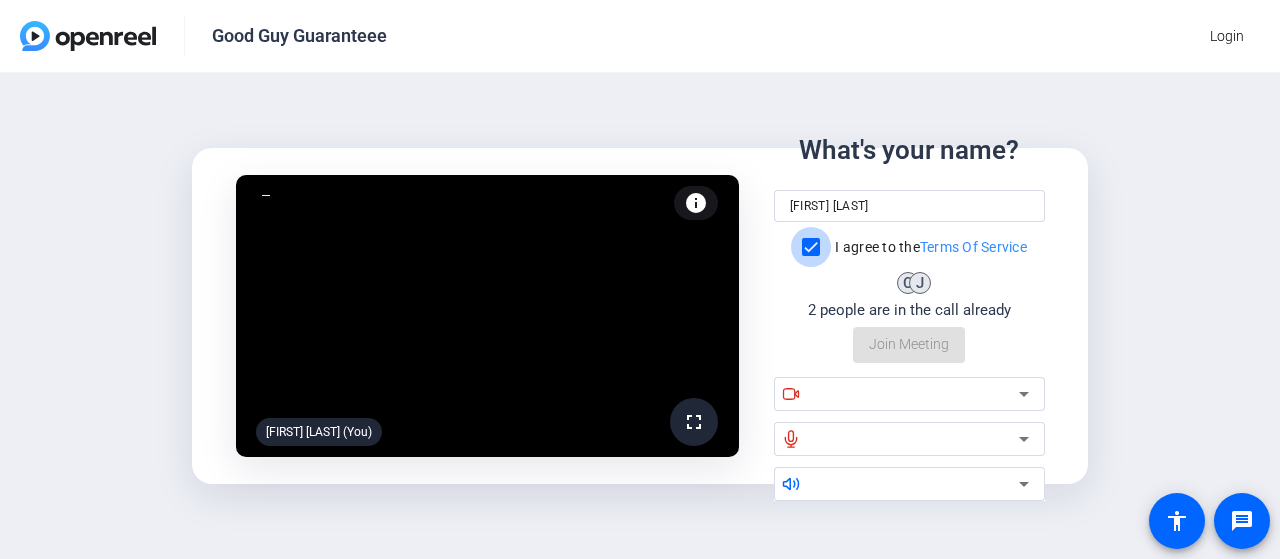 checkbox on "true" 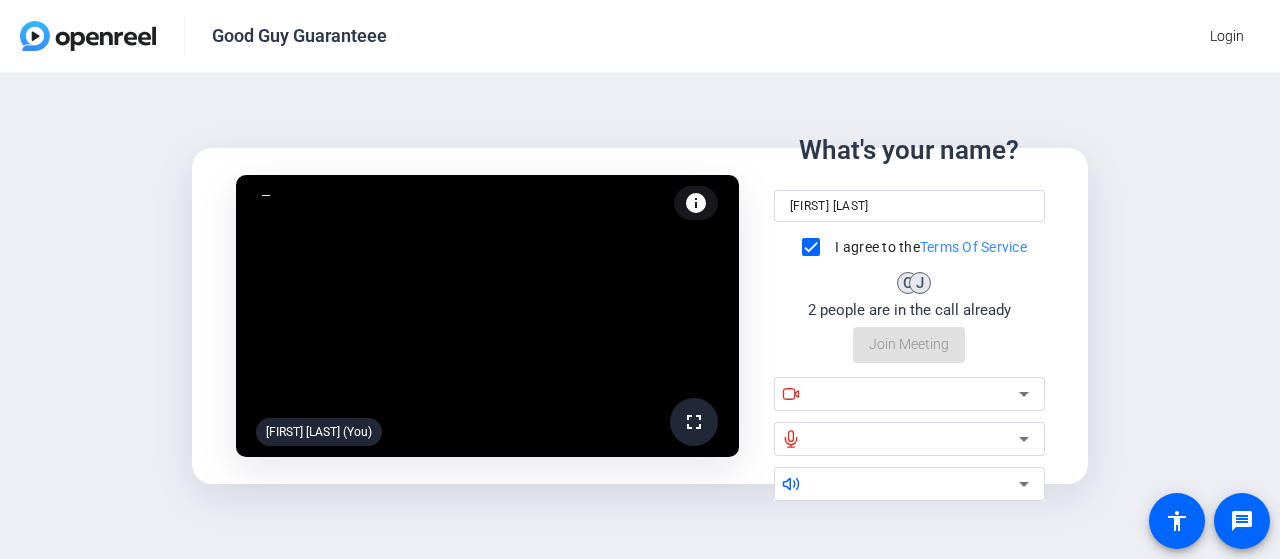 click on "What's your name? Allen Major I agree to the  Terms Of Service C J 2 people are in the call already  Join Meeting" 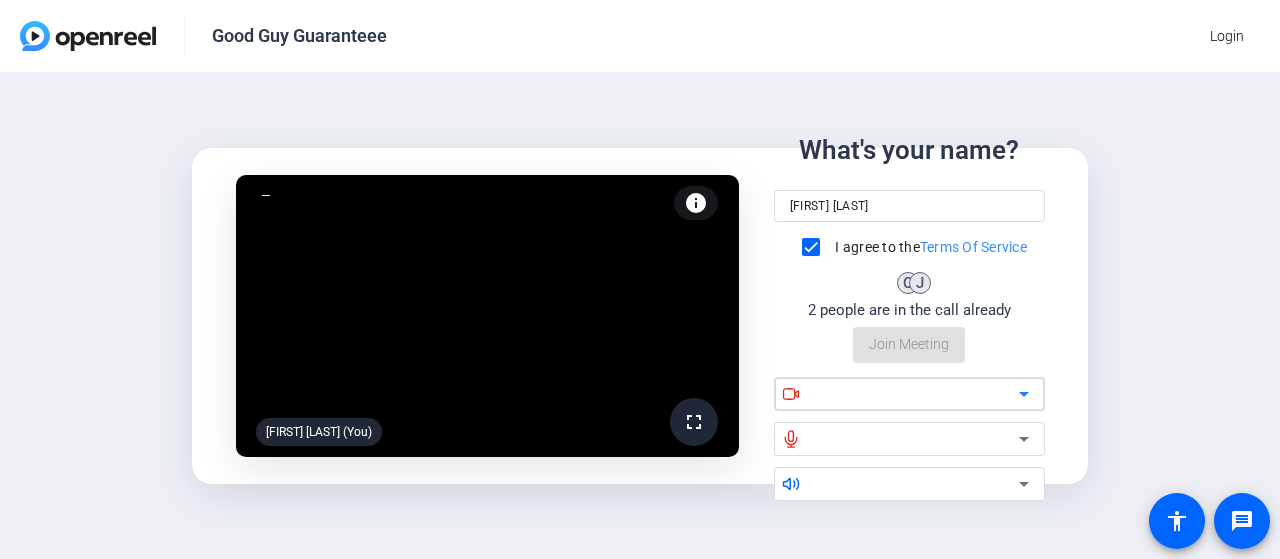 click on "What's your name? Allen Major I agree to the  Terms Of Service C J 2 people are in the call already  Join Meeting" 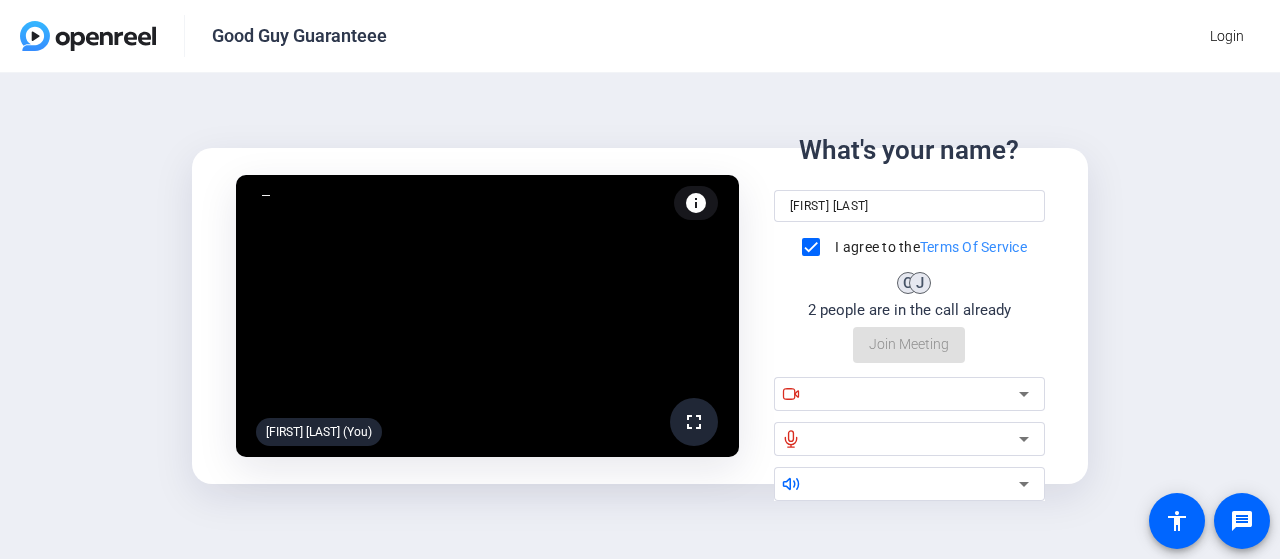 click on "What's your name? Allen Major I agree to the  Terms Of Service C J 2 people are in the call already  Join Meeting" 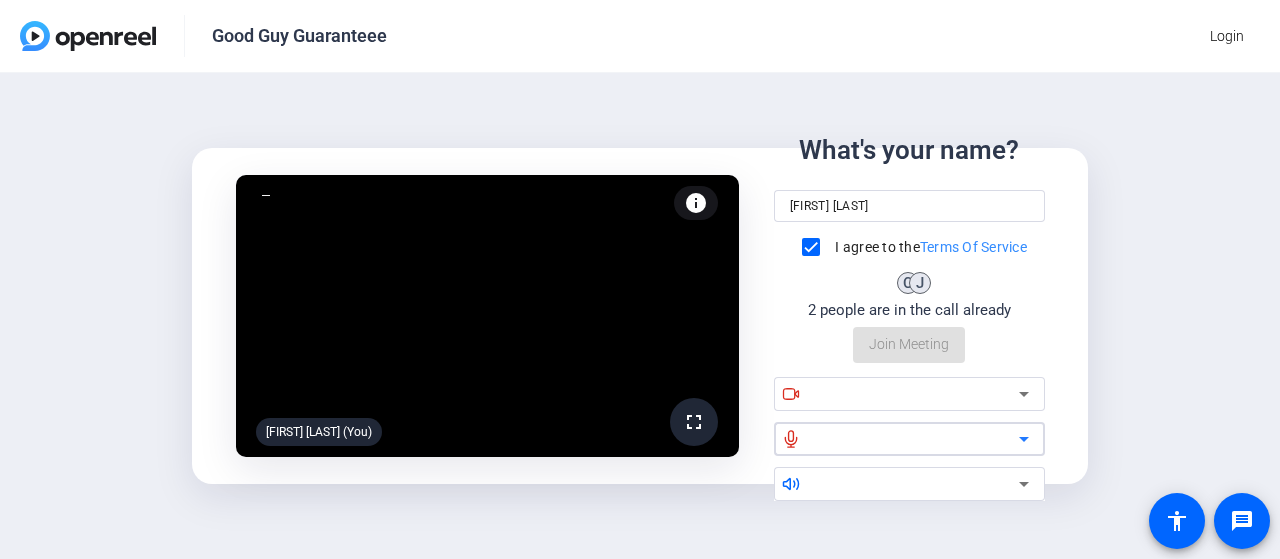 click at bounding box center (917, 439) 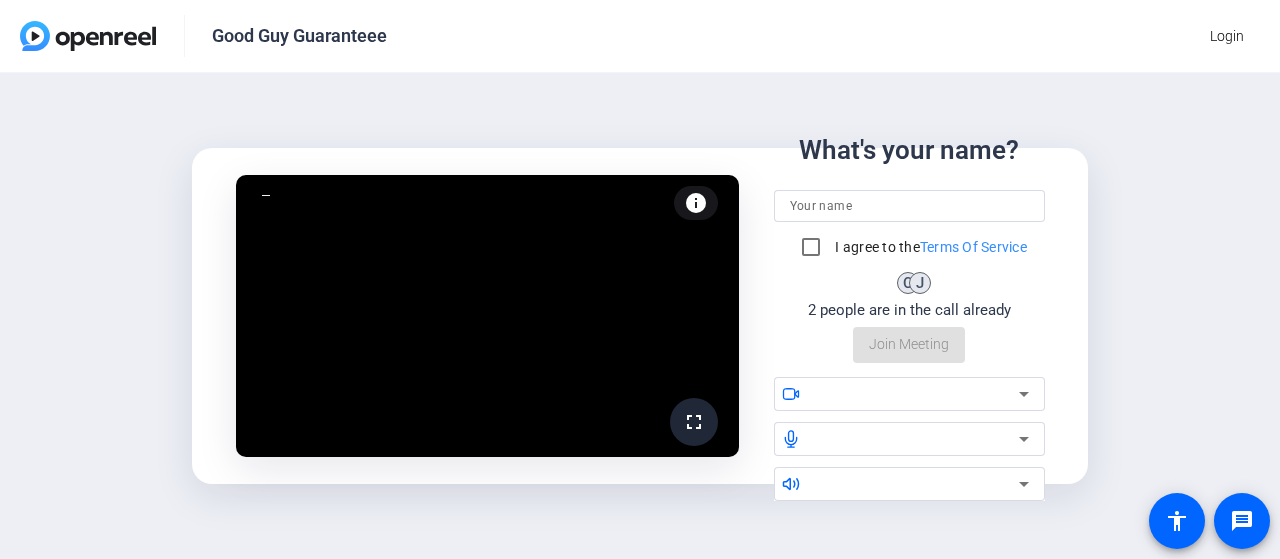 scroll, scrollTop: 0, scrollLeft: 0, axis: both 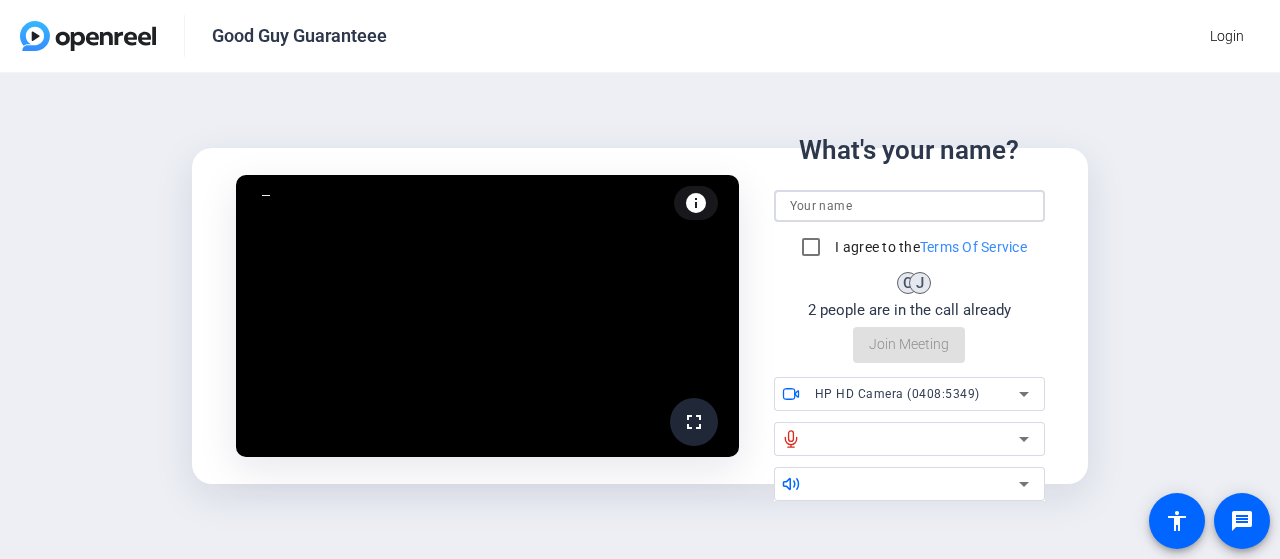 click at bounding box center (909, 206) 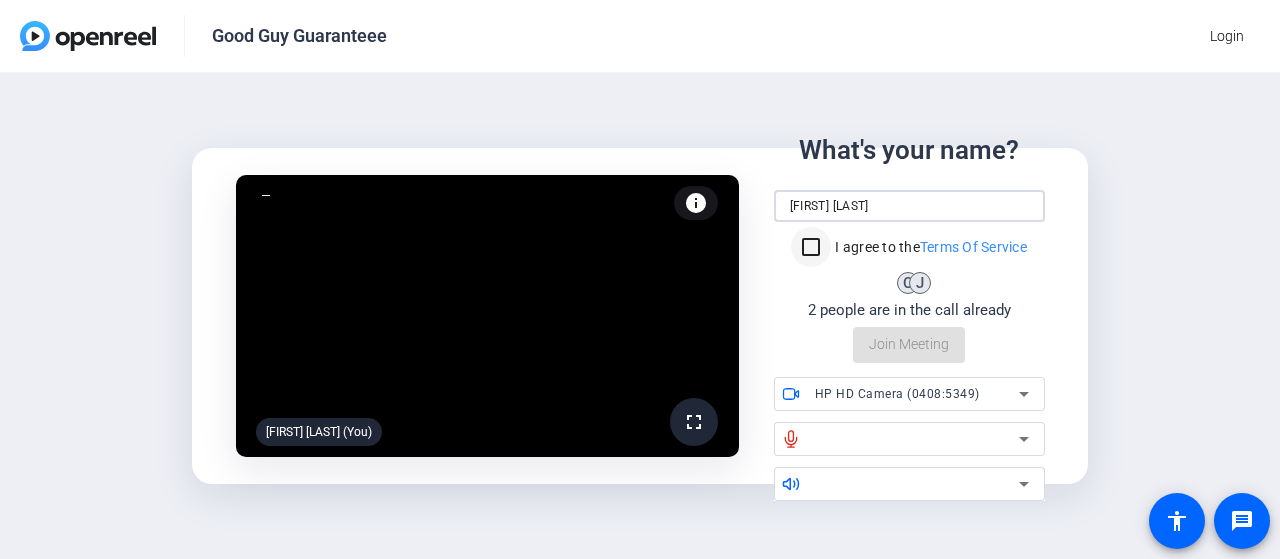 type on "[FIRST] [LAST]" 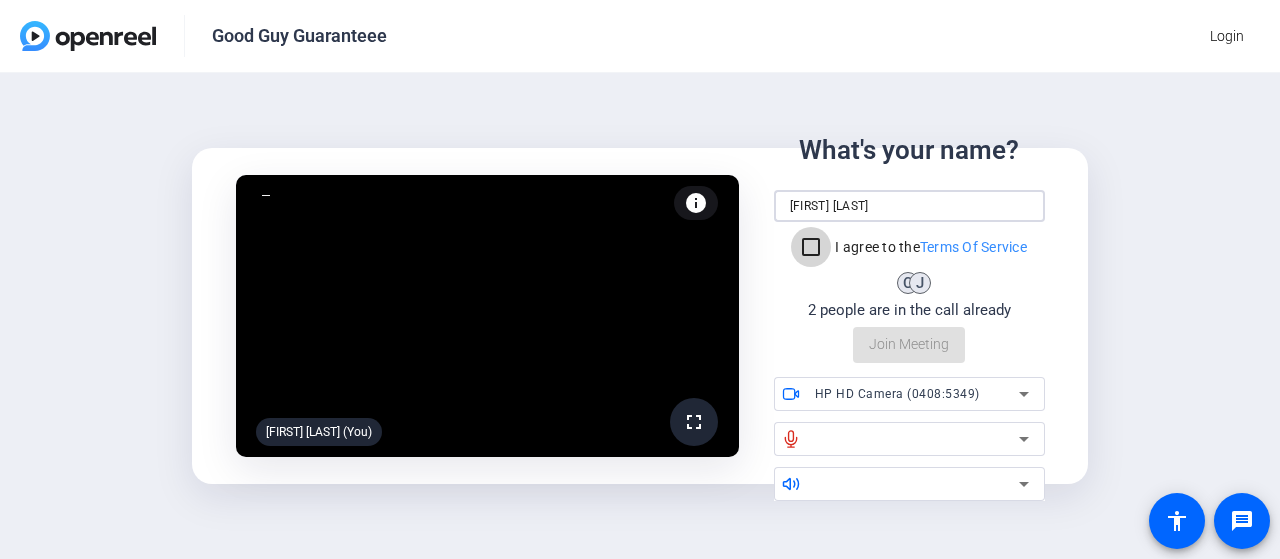 click on "I agree to the  Terms Of Service" at bounding box center [811, 247] 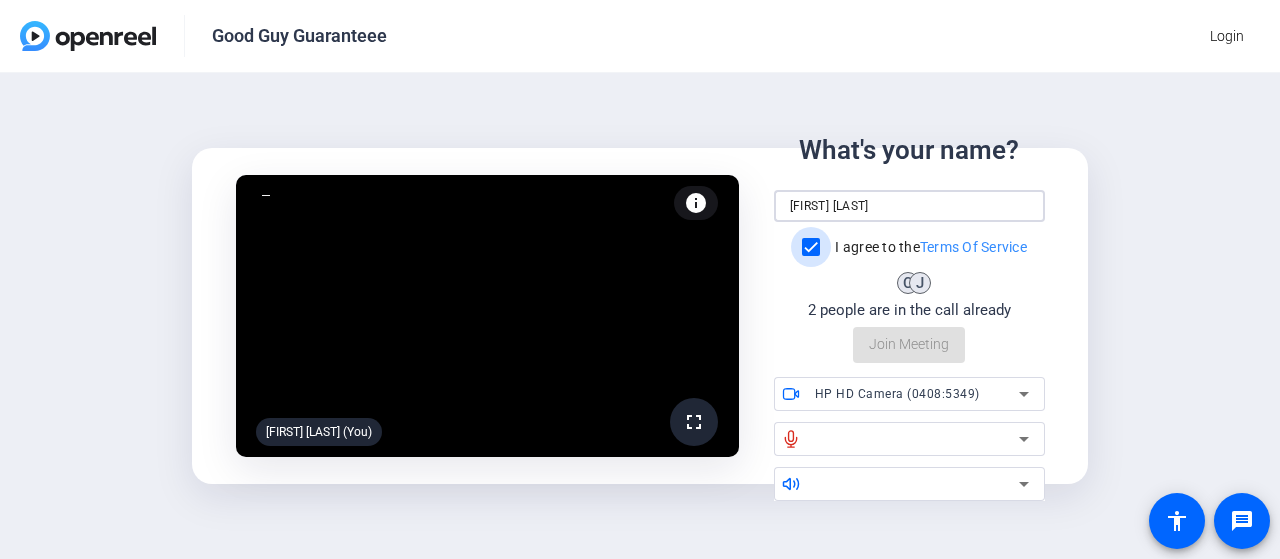 checkbox on "true" 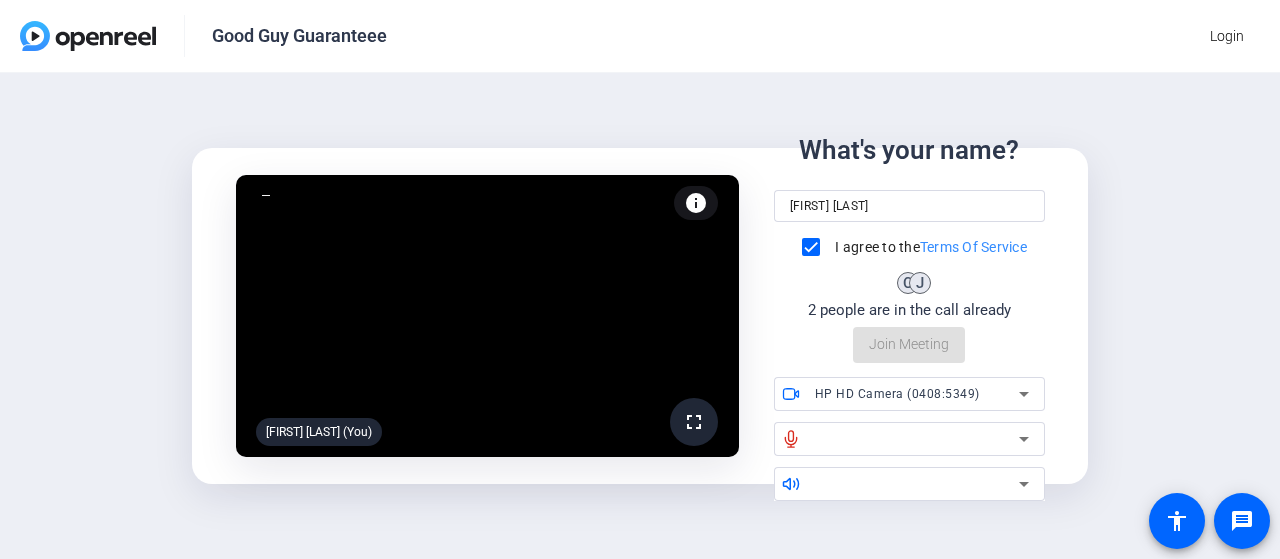 click 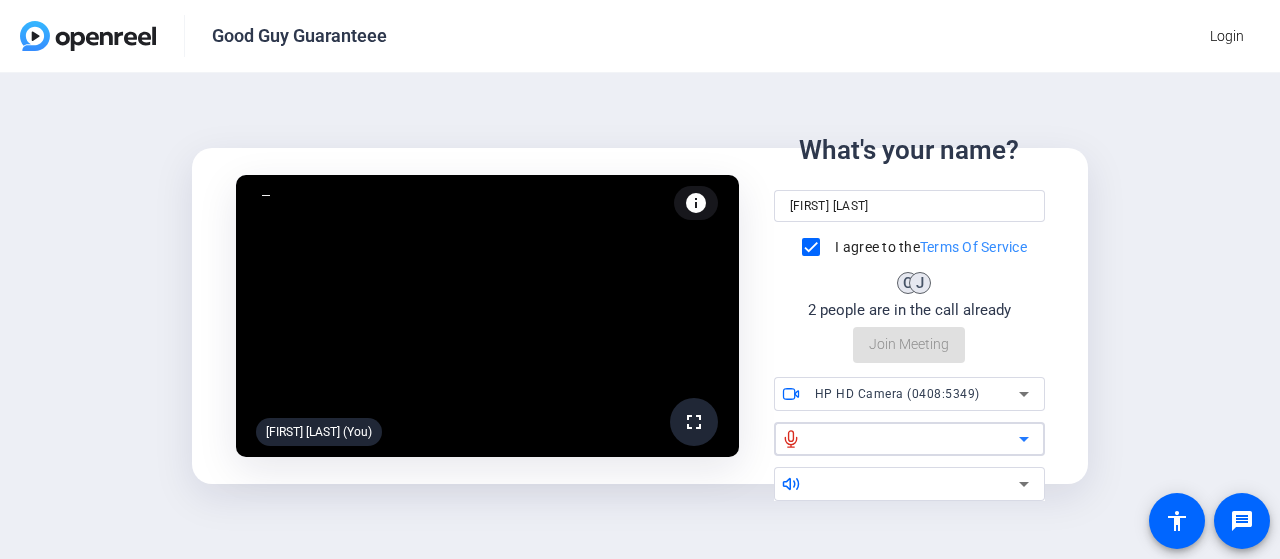 click on "fullscreen  [FIRST] [LAST] (You)  info Test your audio and video What's your name? [FIRST] [LAST] I agree to the  Terms Of Service C J 2 people are in the call already  Join Meeting
HP HD Camera (0408:5349)" 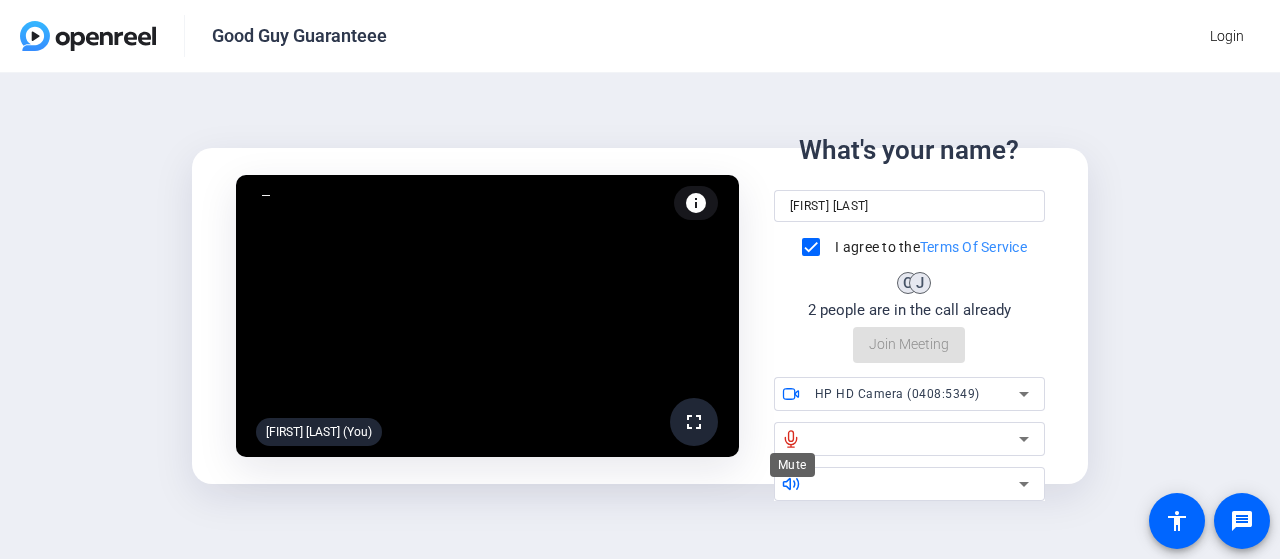 click 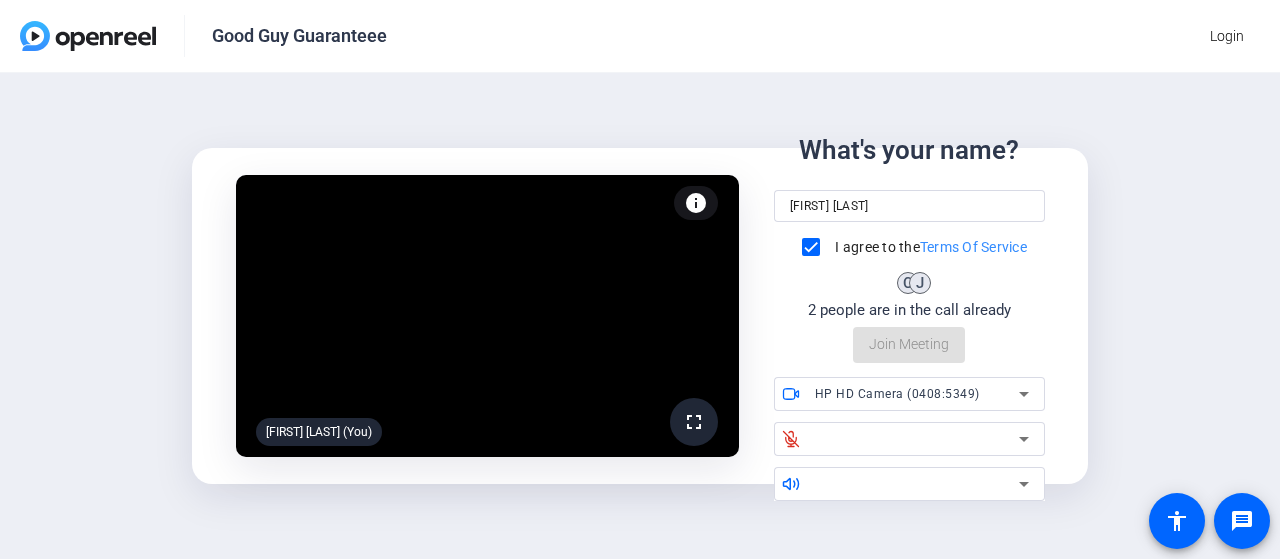 click 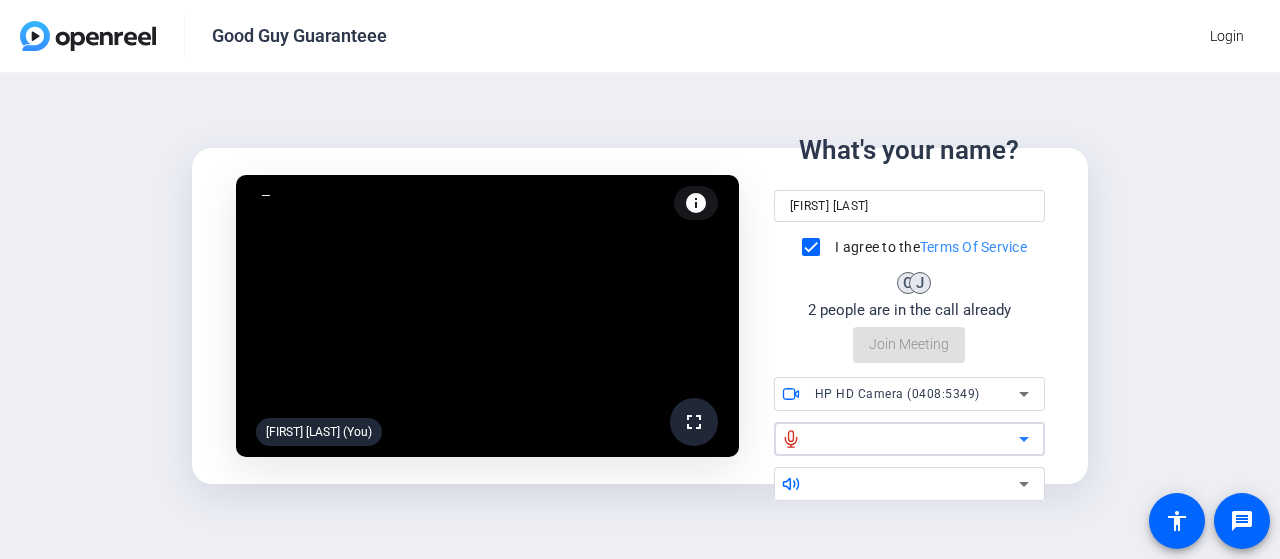 click 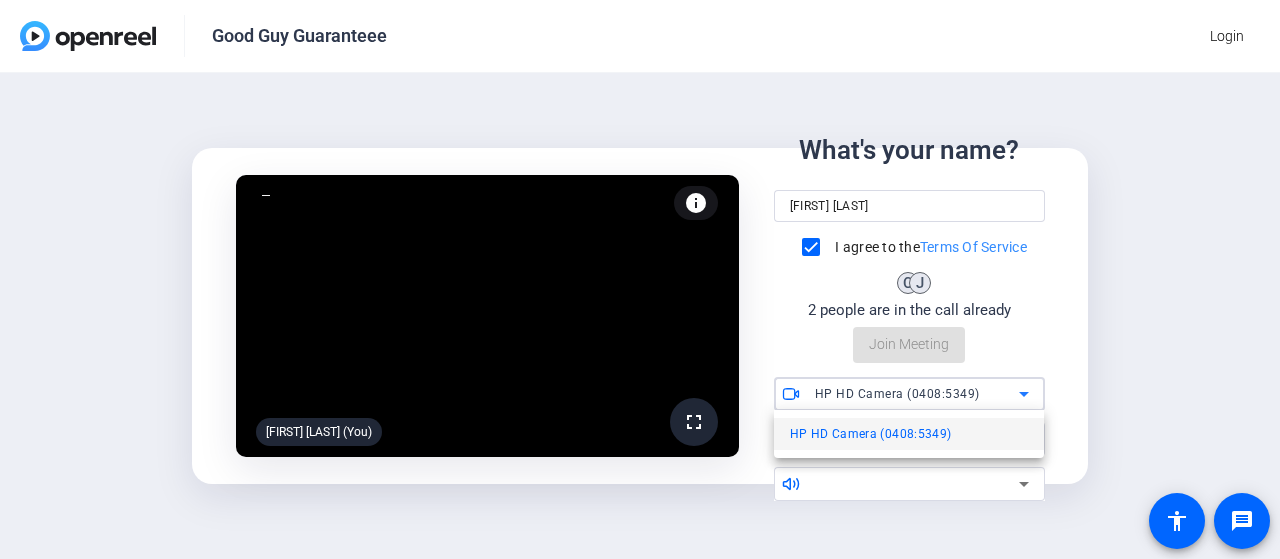 click on "HP HD Camera (0408:5349)" at bounding box center [909, 434] 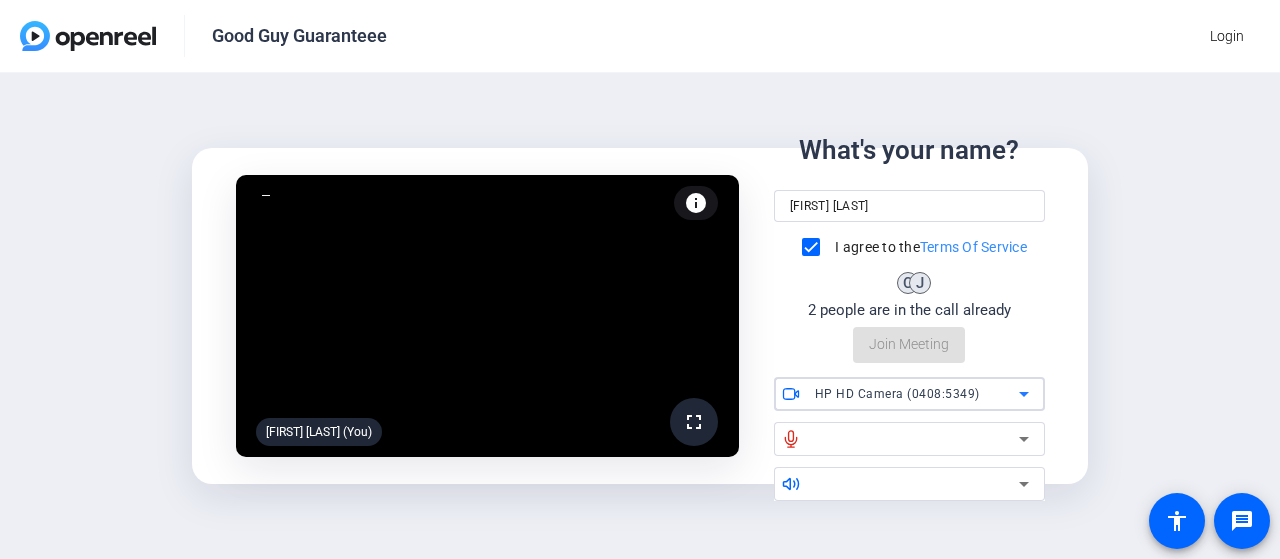 click 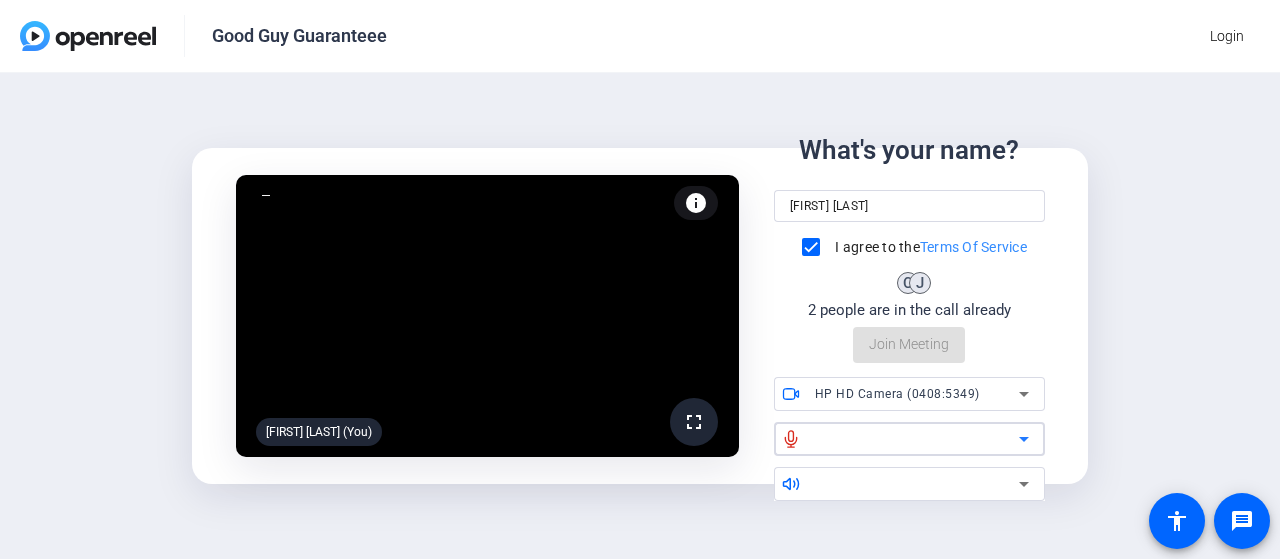 click 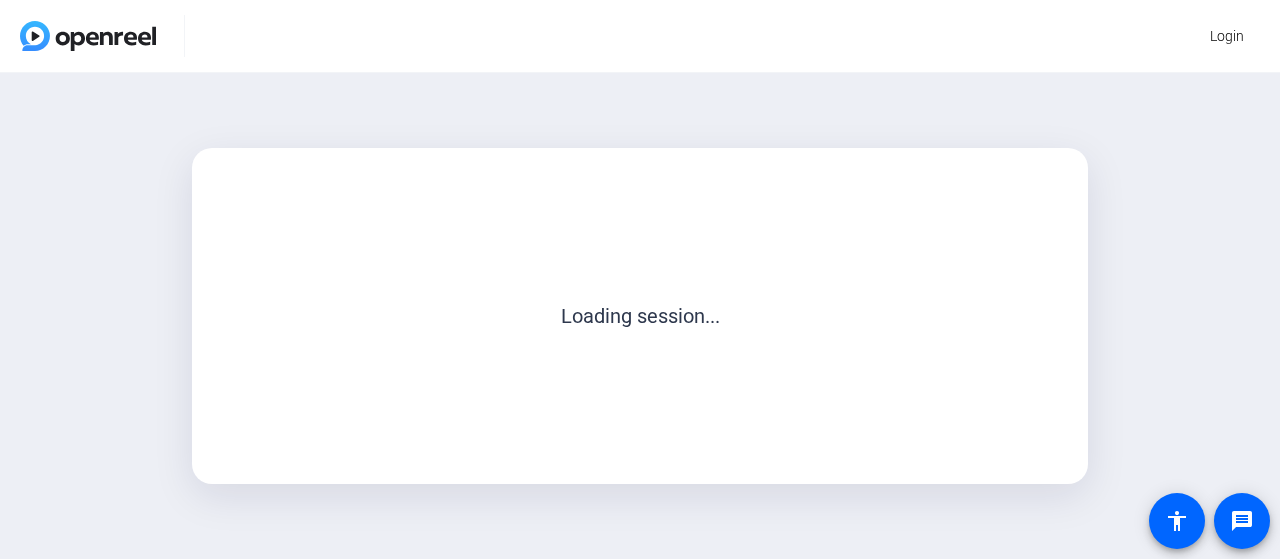 scroll, scrollTop: 0, scrollLeft: 0, axis: both 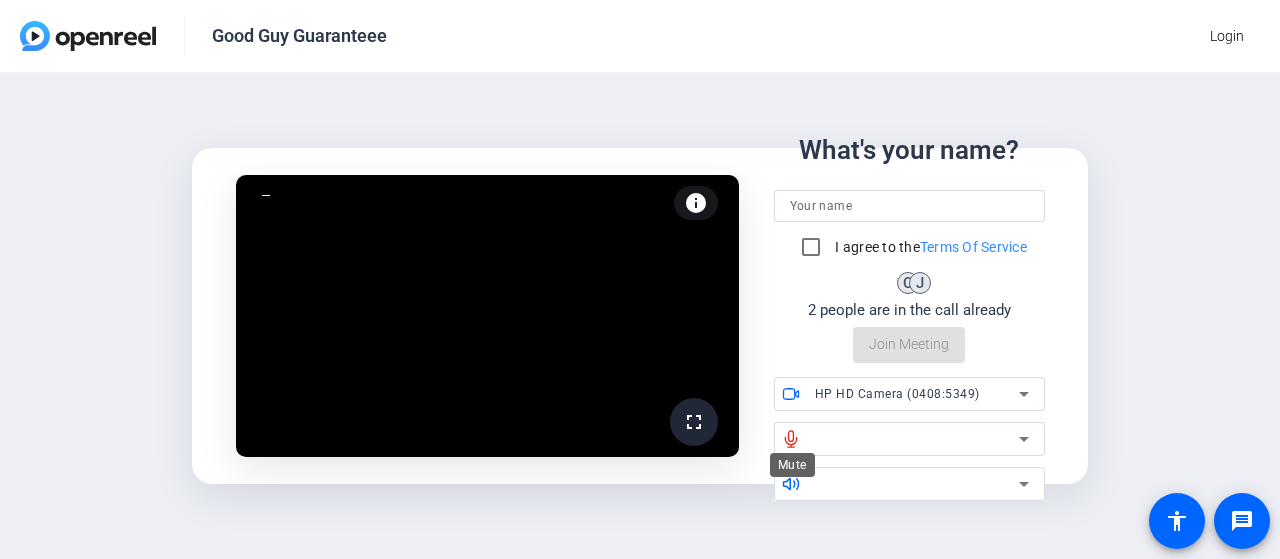 click 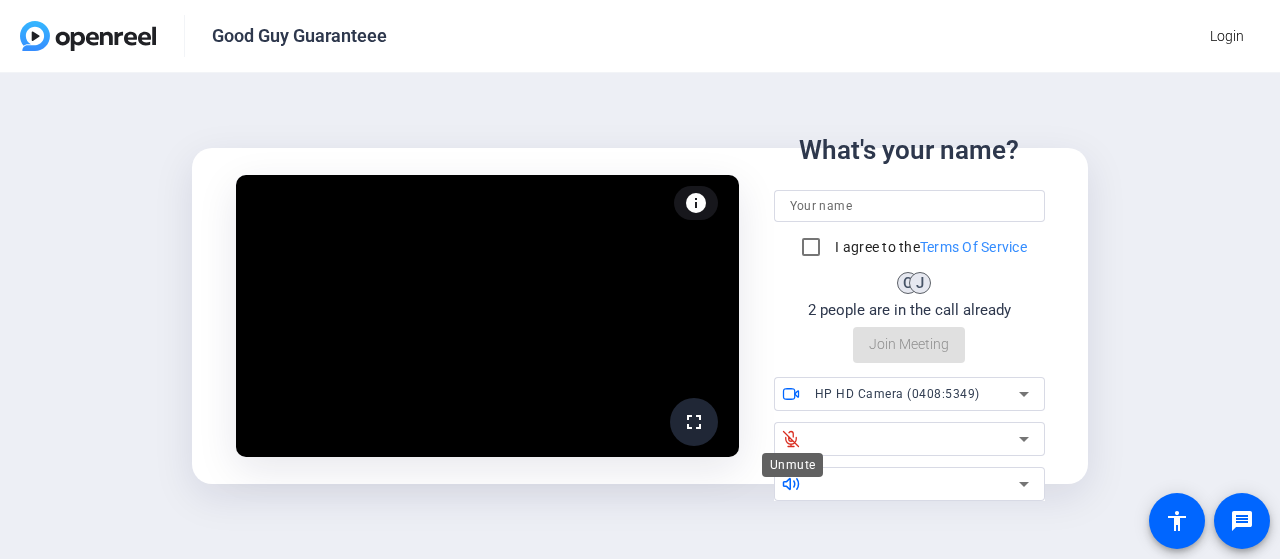 click 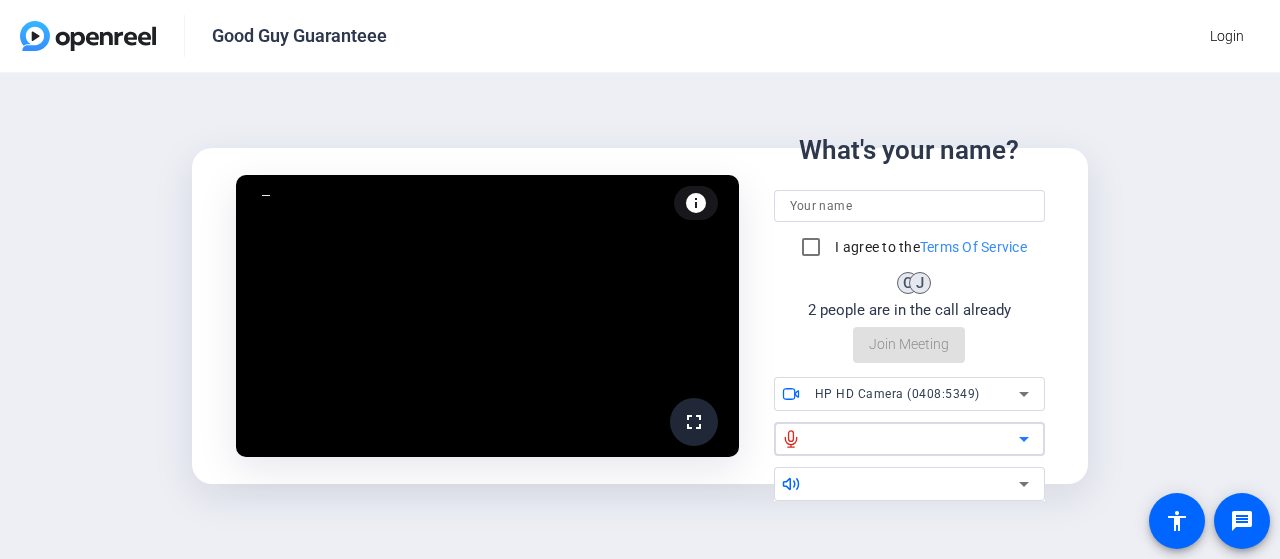 click at bounding box center (917, 439) 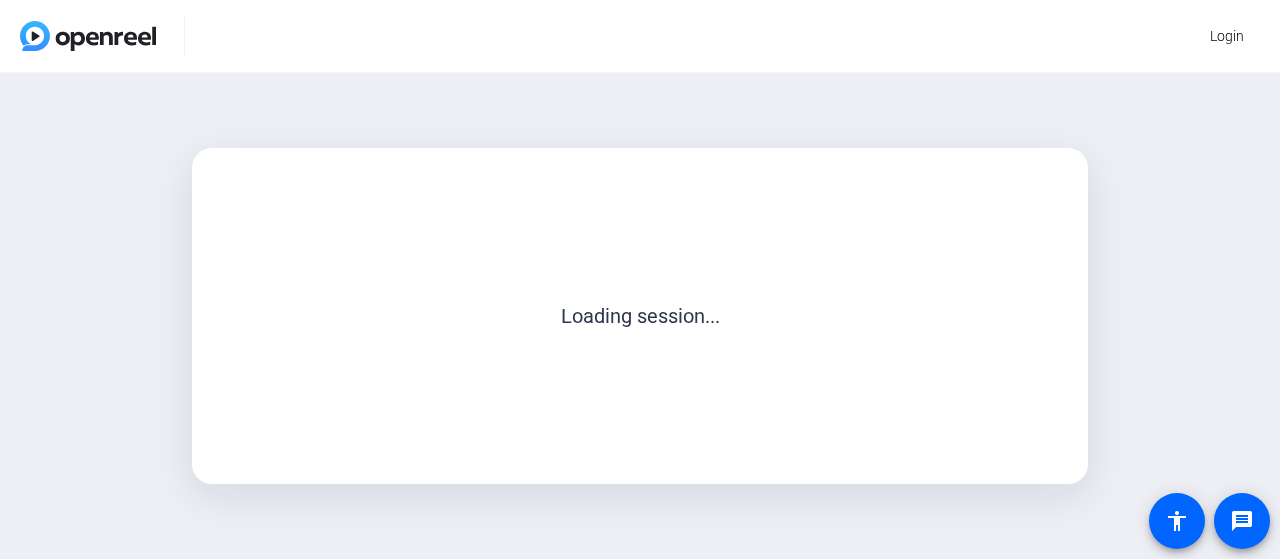 scroll, scrollTop: 0, scrollLeft: 0, axis: both 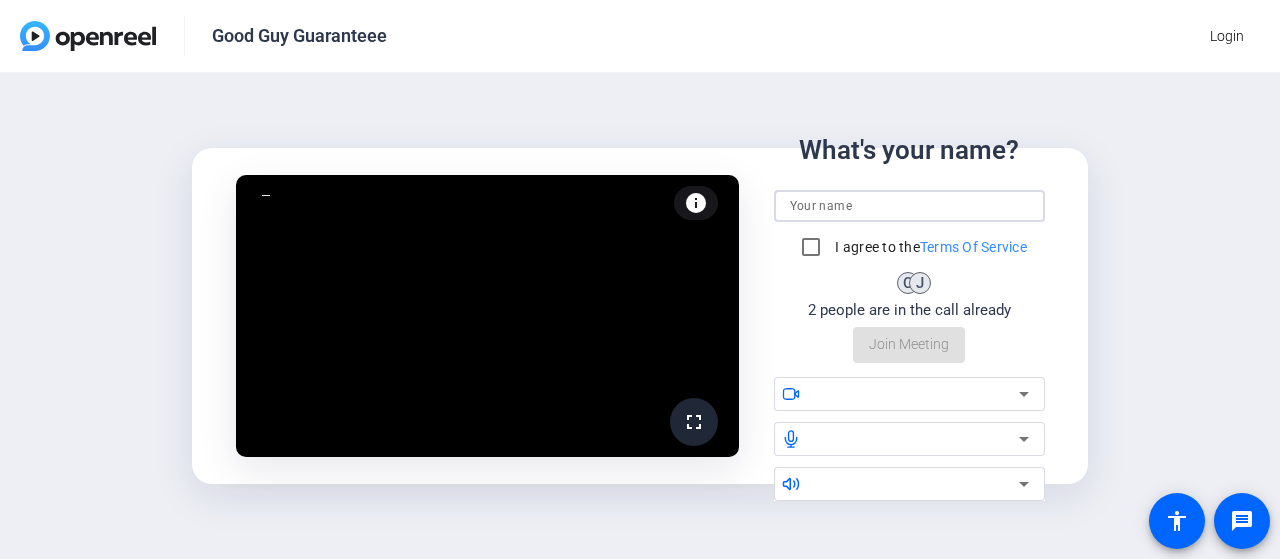click 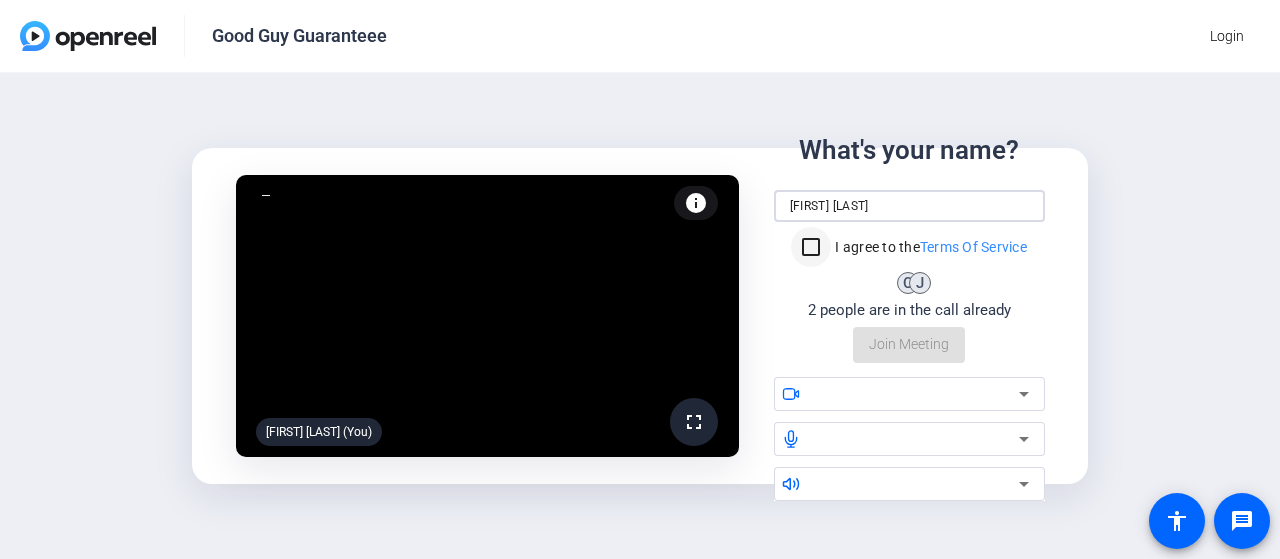 type on "[FIRST] [LAST]" 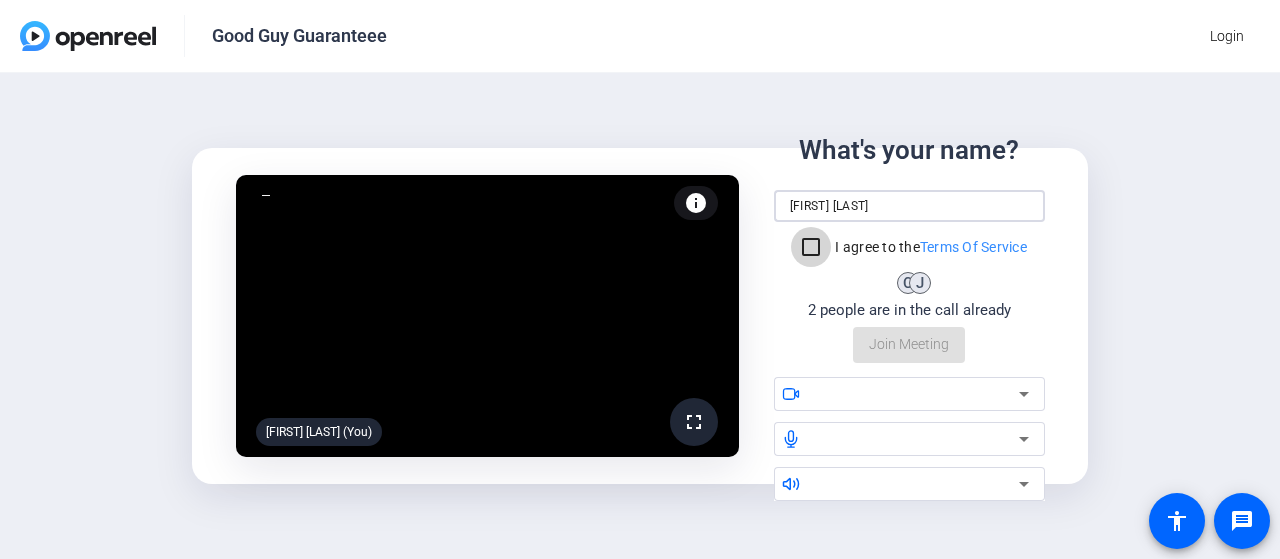 click on "I agree to the  Terms Of Service" at bounding box center (811, 247) 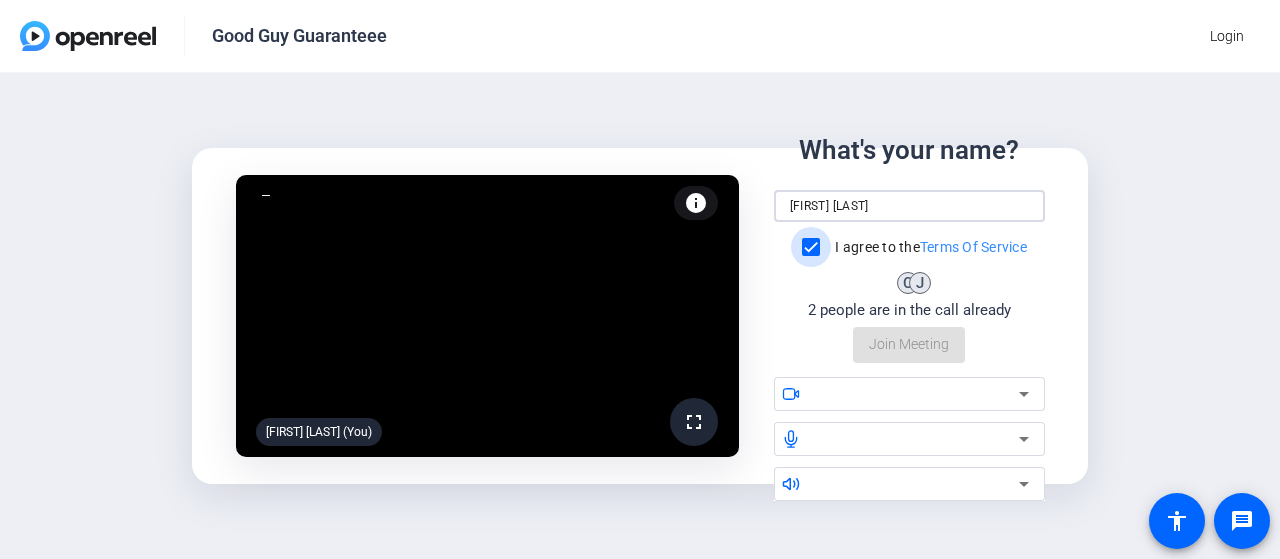 checkbox on "true" 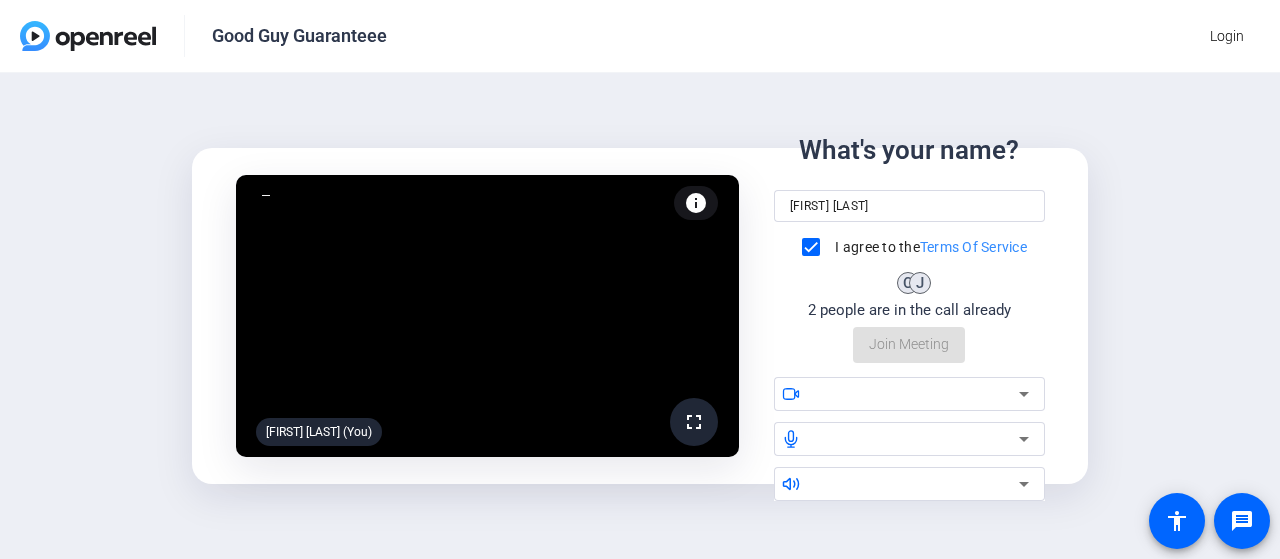 click on "fullscreen  [FIRST] [LAST] (You)  info Test your audio and video What's your name? [FIRST] [LAST] I agree to the  Terms Of Service C J 2 people are in the call already  Join Meeting" 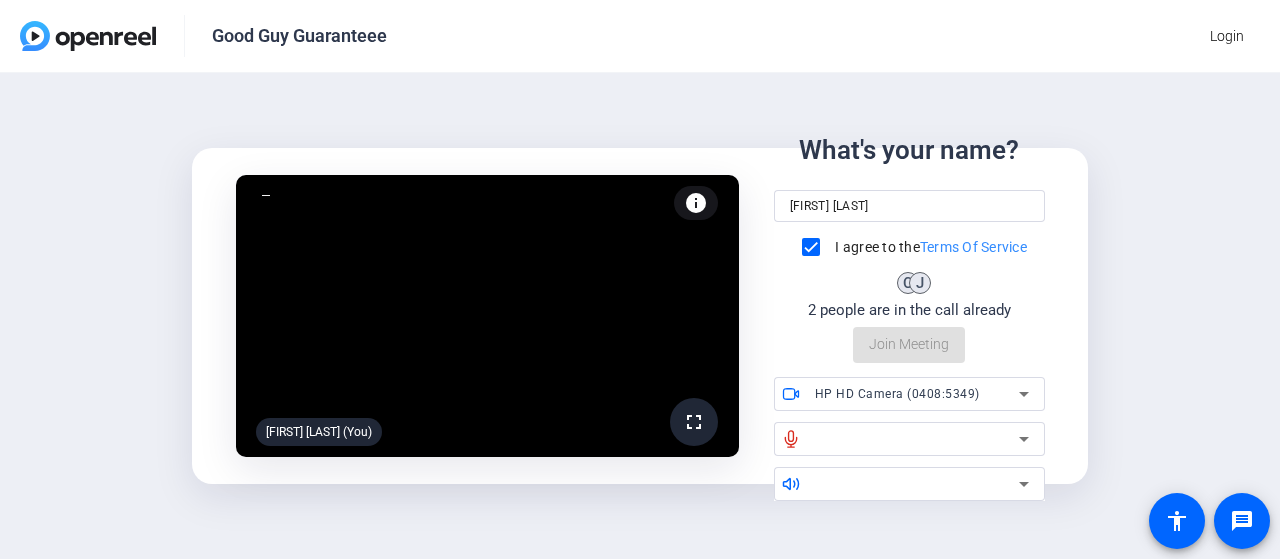 click on "fullscreen  [FIRST] [LAST] (You)  info Test your audio and video What's your name? [FIRST] [LAST] I agree to the  Terms Of Service C J 2 people are in the call already  Join Meeting
HP HD Camera (0408:5349)" 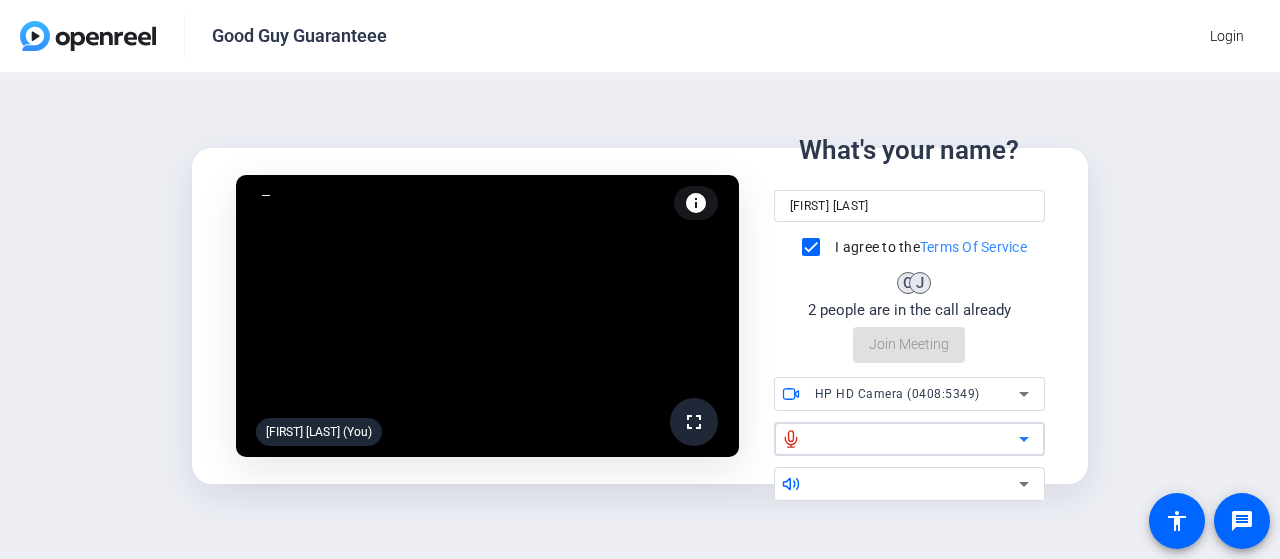 click 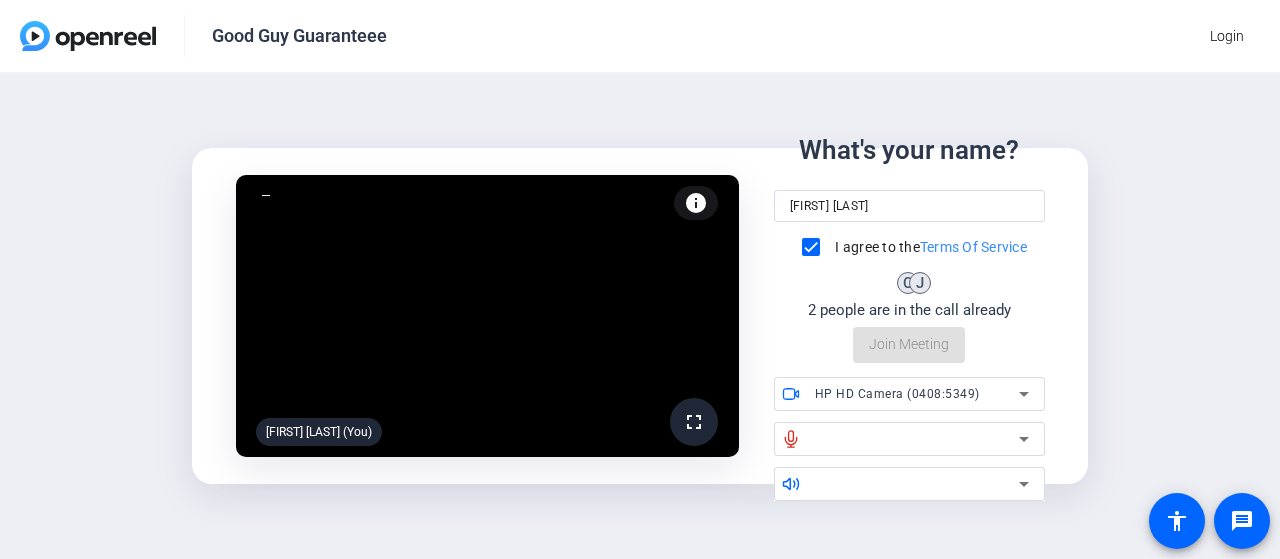 click on "Terms Of Service" at bounding box center [973, 247] 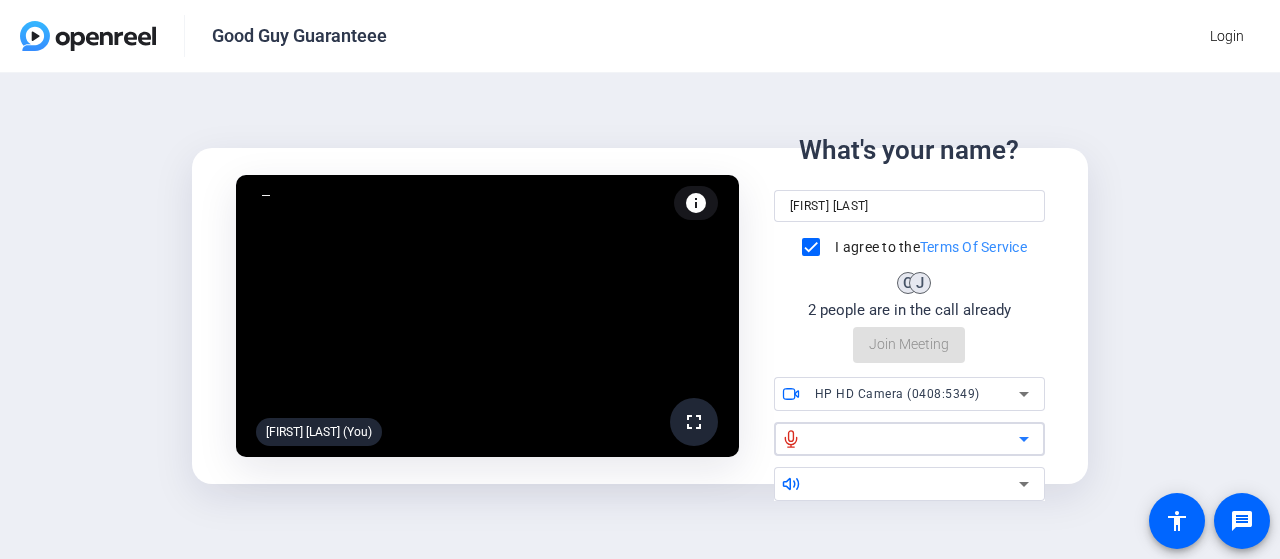 click at bounding box center (917, 439) 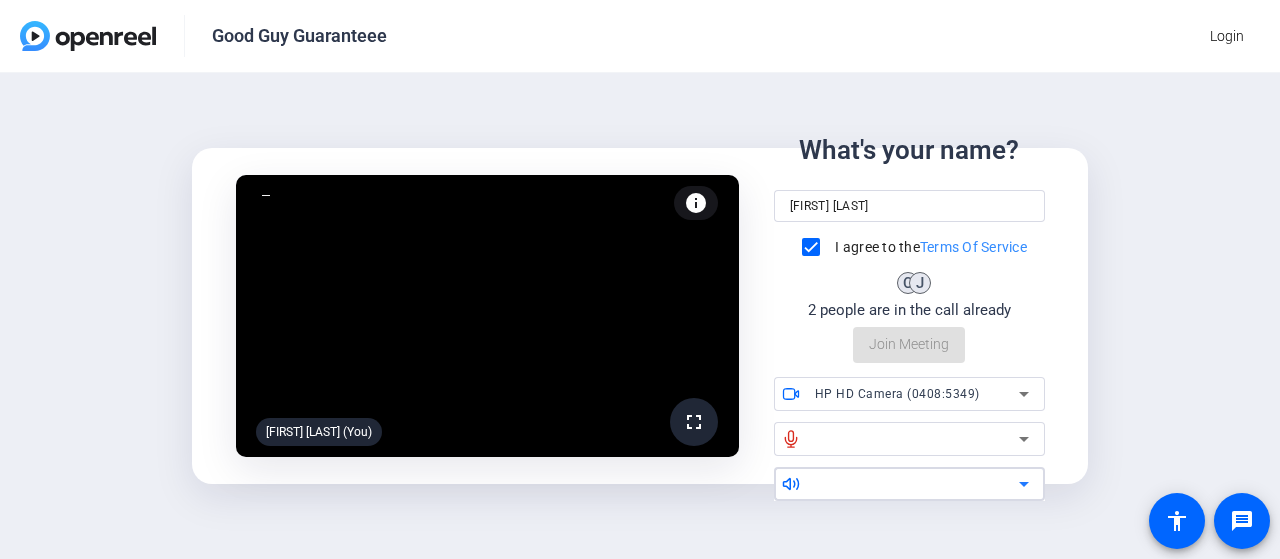click at bounding box center (917, 484) 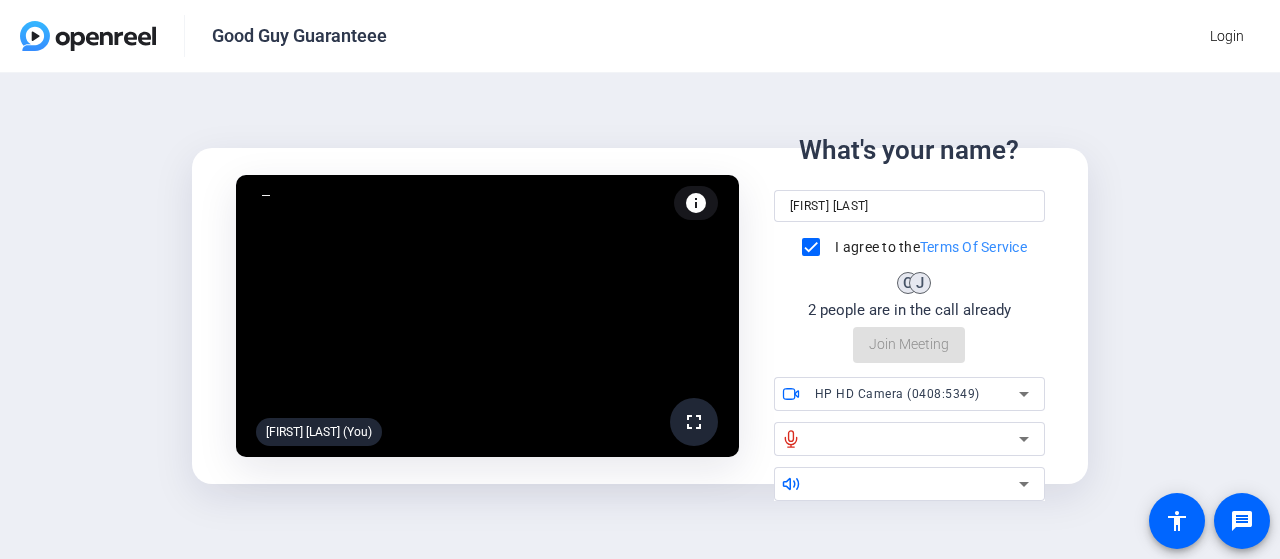 click 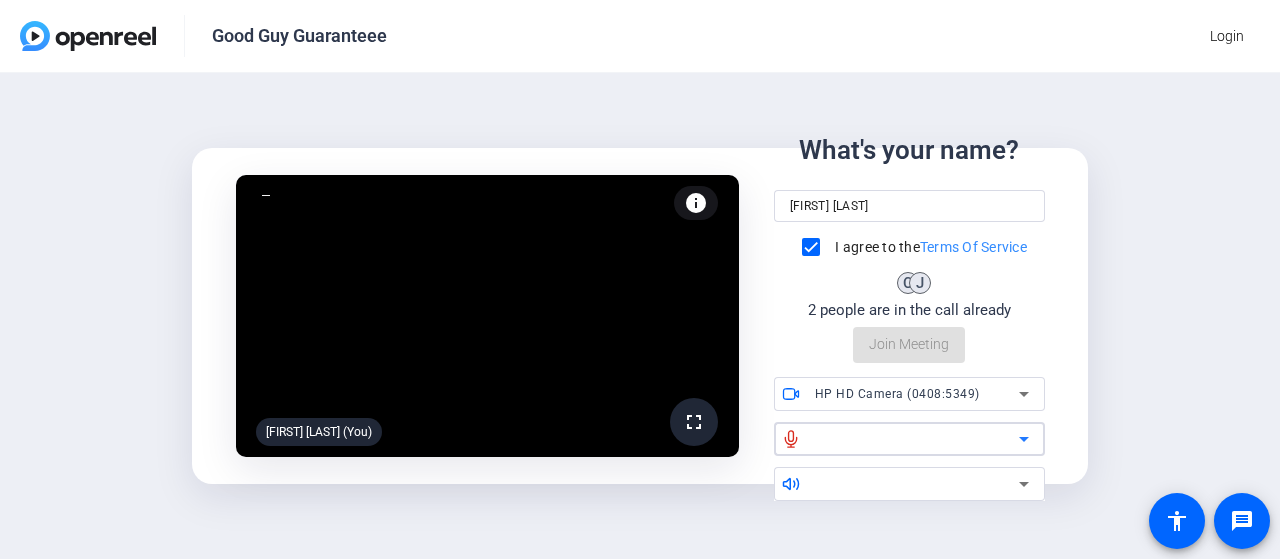 click 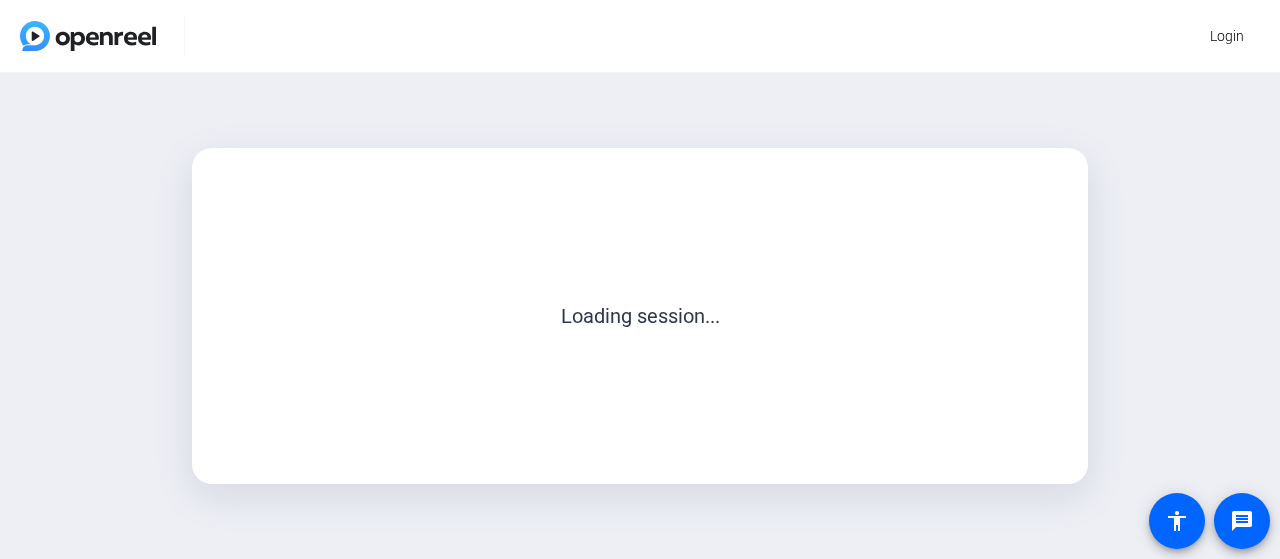scroll, scrollTop: 0, scrollLeft: 0, axis: both 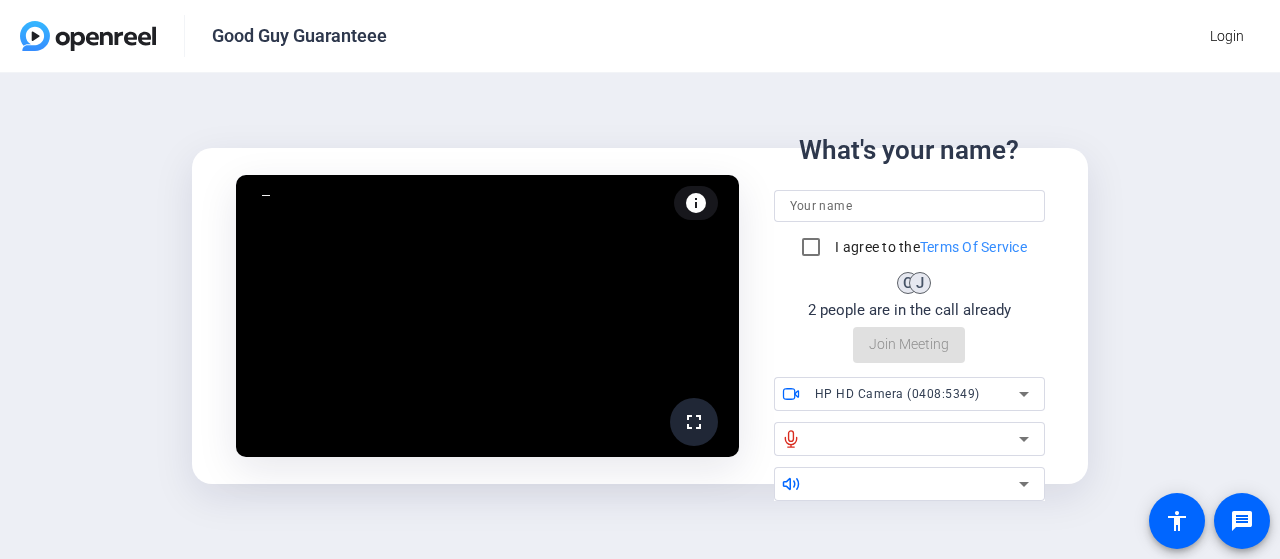 click at bounding box center [909, 206] 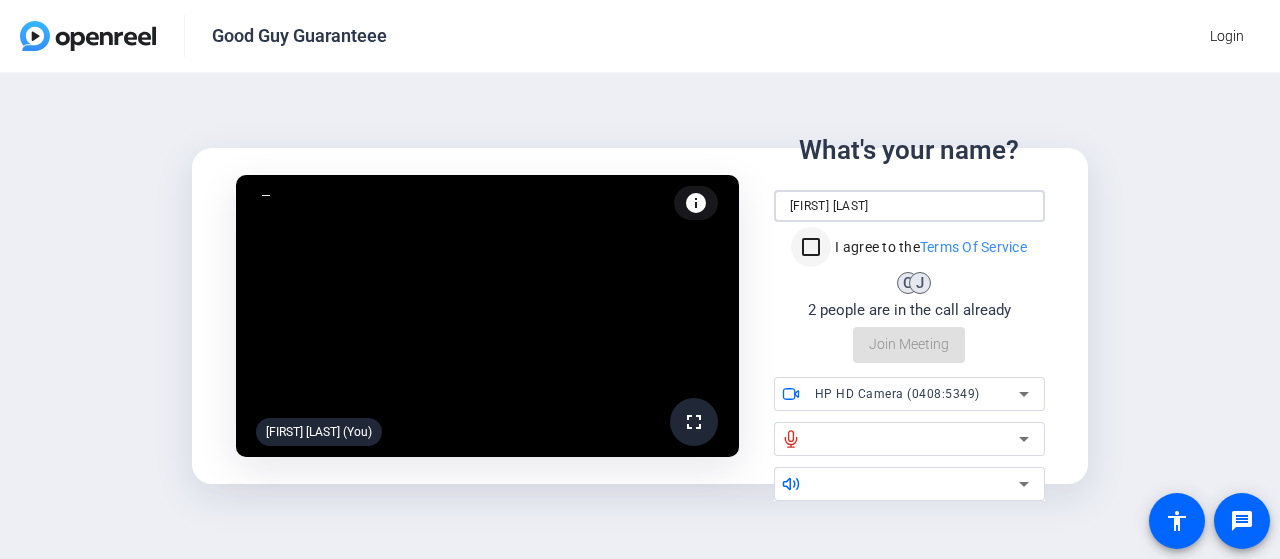 type on "[FIRST] [LAST]" 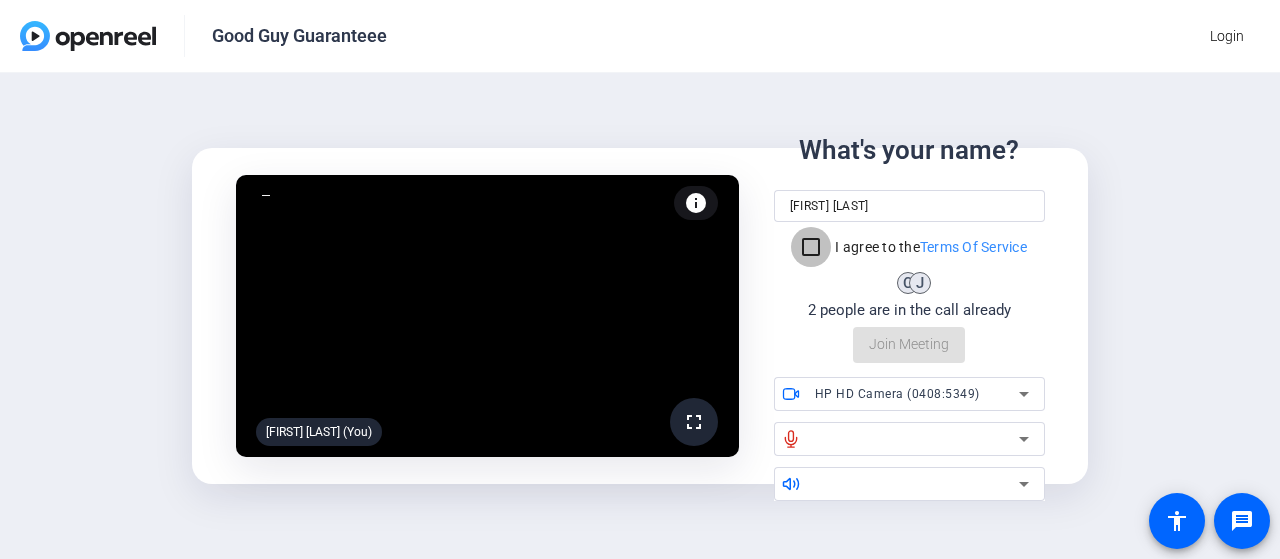 click on "I agree to the  Terms Of Service" at bounding box center [811, 247] 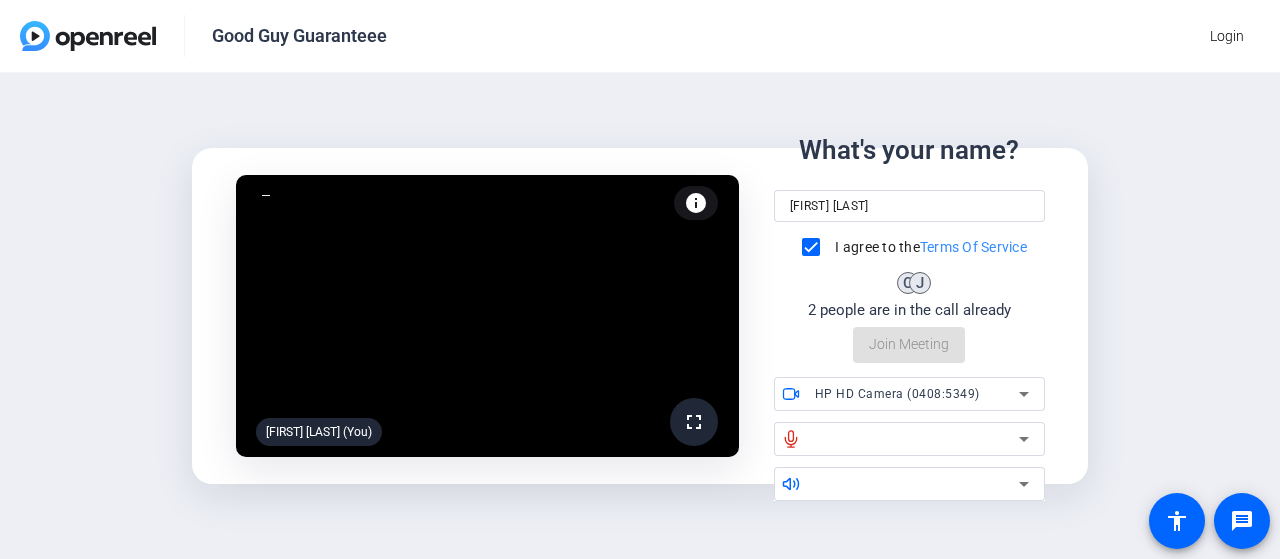click on "Terms Of Service" at bounding box center [973, 247] 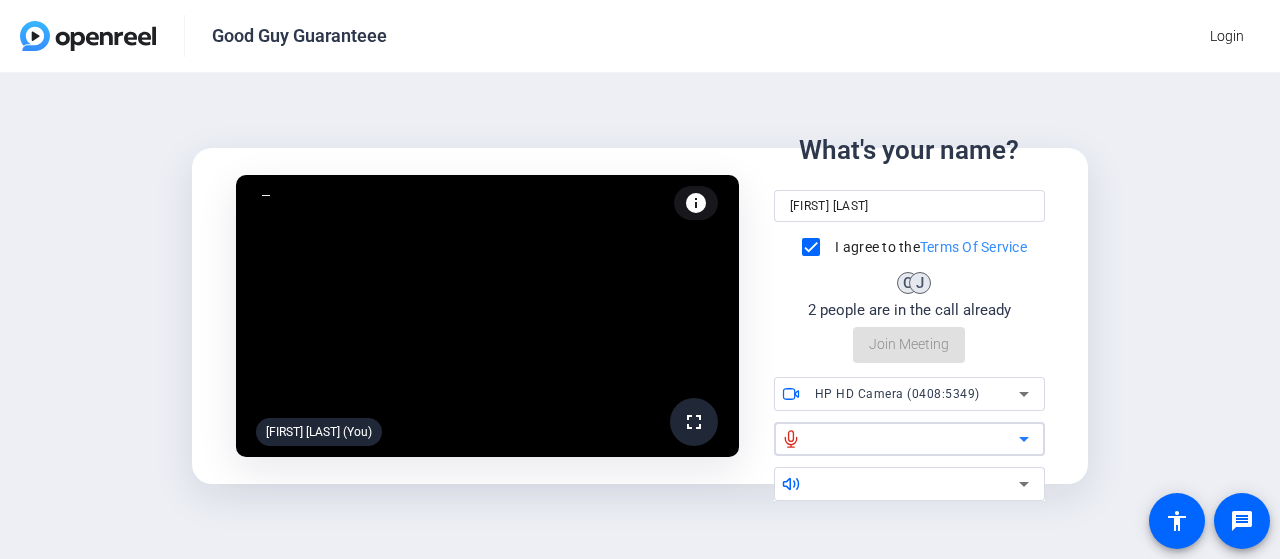 click at bounding box center (917, 439) 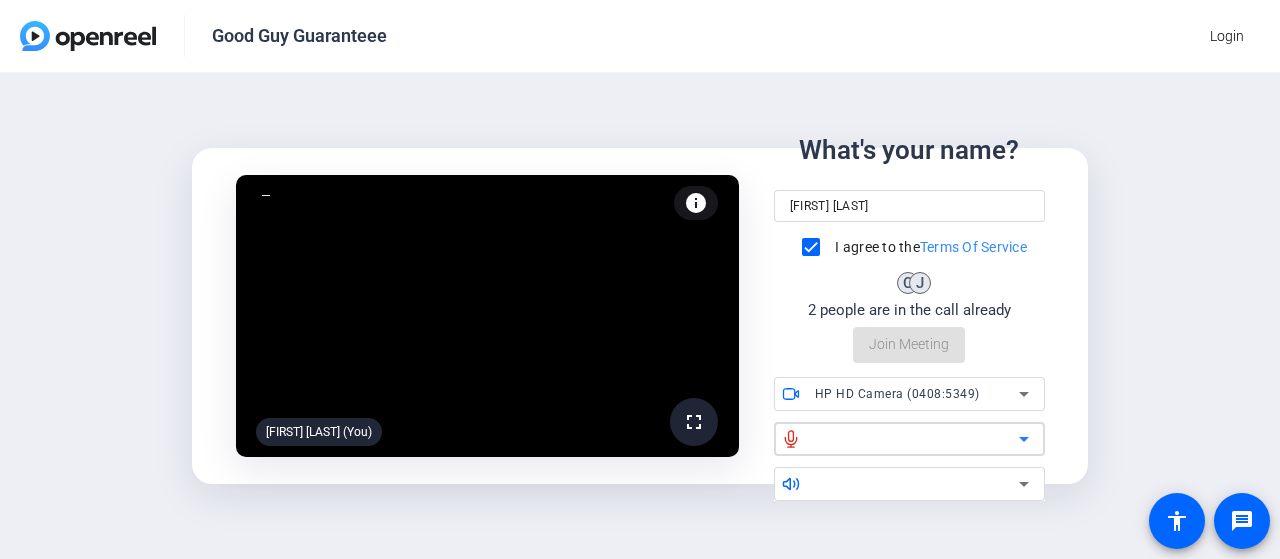 click on "fullscreen" 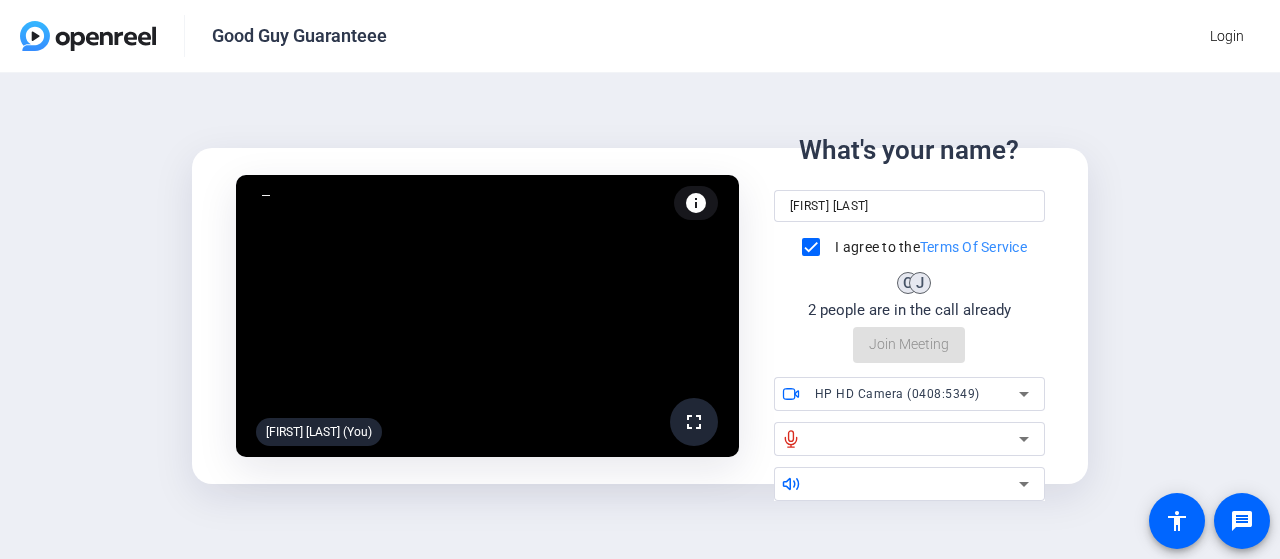 click on "fullscreen  [FIRST] [LAST] (You)  info Test your audio and video What's your name? [FIRST] [LAST] I agree to the  Terms Of Service C J 2 people are in the call already  Join Meeting
HP HD Camera ([MANUFACTURER_CODE]" 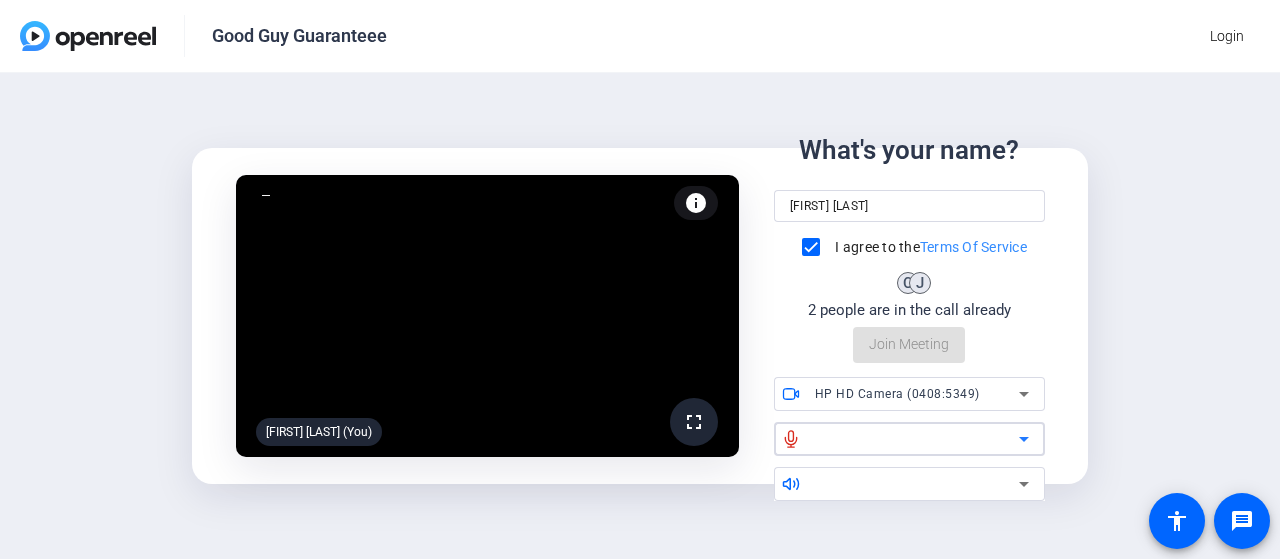 click at bounding box center (917, 439) 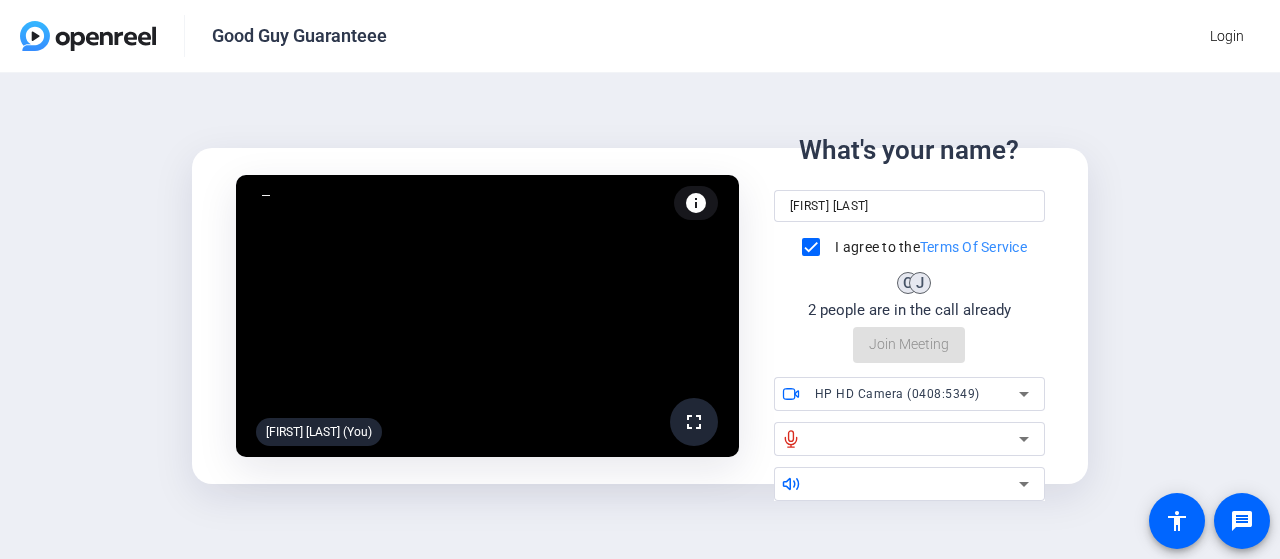 click on "fullscreen  [FIRST] [LAST] (You)  info Test your audio and video What's your name? [FIRST] [LAST] I agree to the  Terms Of Service C J 2 people are in the call already  Join Meeting
HP HD Camera ([MANUFACTURER_CODE]" 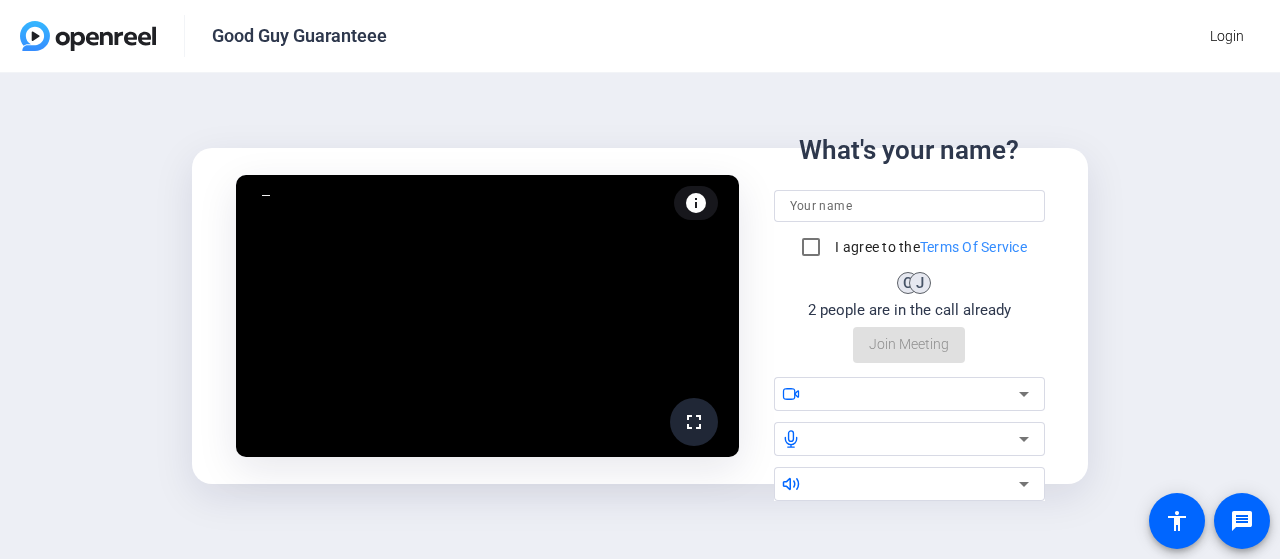 scroll, scrollTop: 0, scrollLeft: 0, axis: both 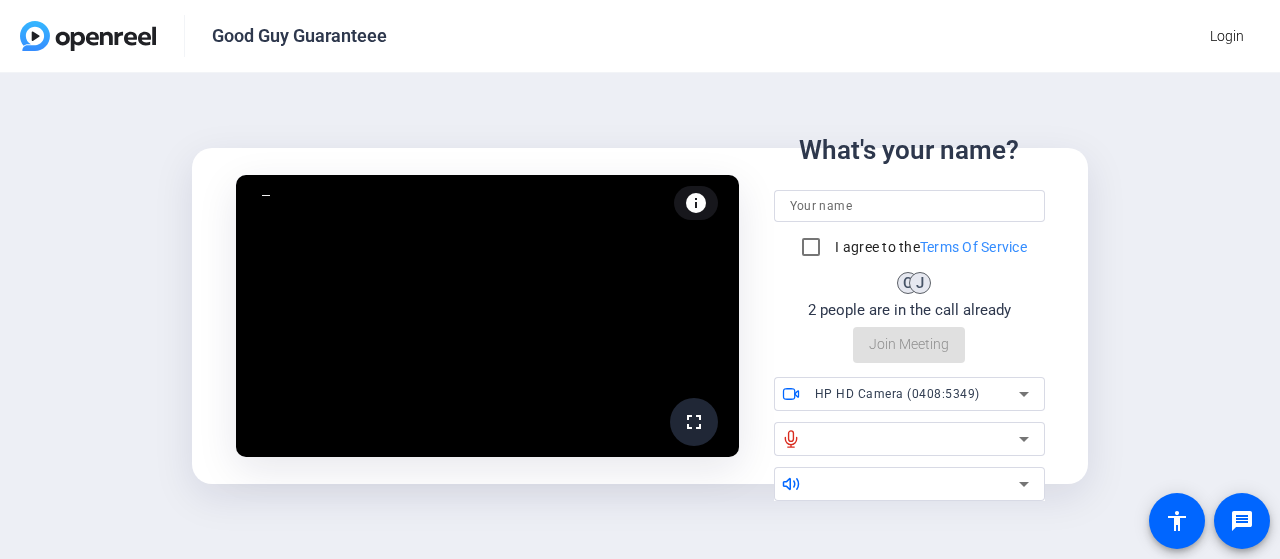 drag, startPoint x: 170, startPoint y: 0, endPoint x: 725, endPoint y: 103, distance: 564.47675 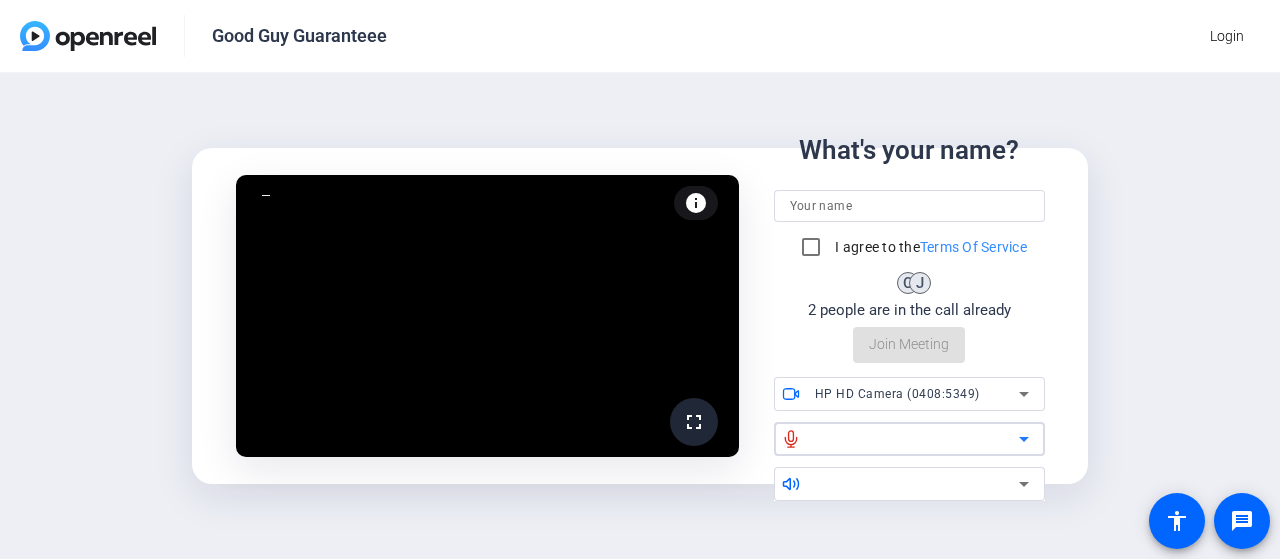 click 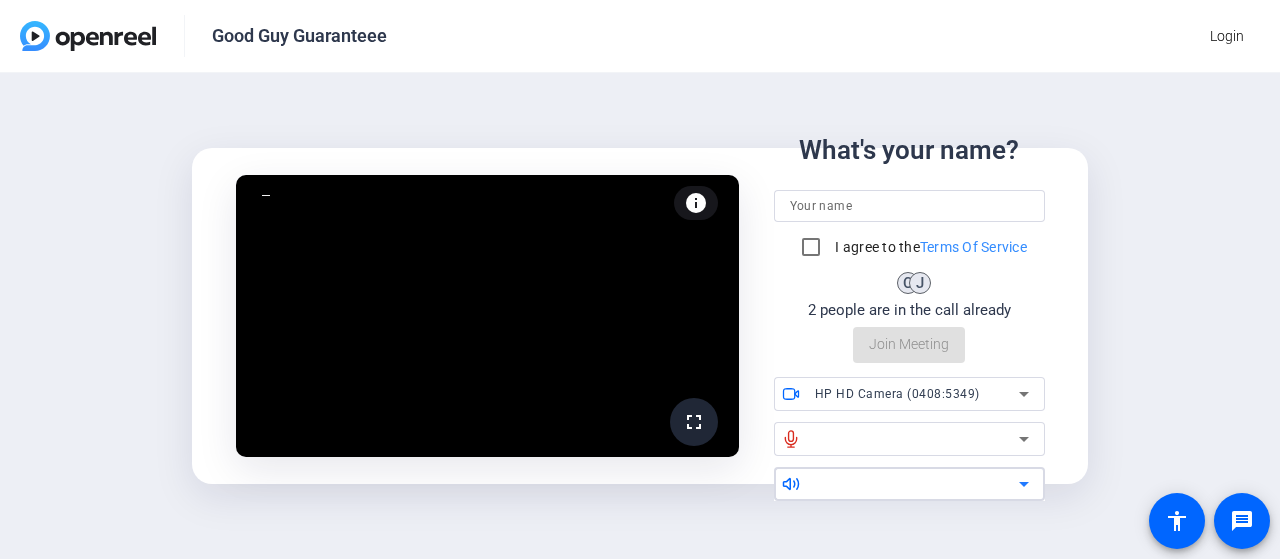 click at bounding box center (917, 484) 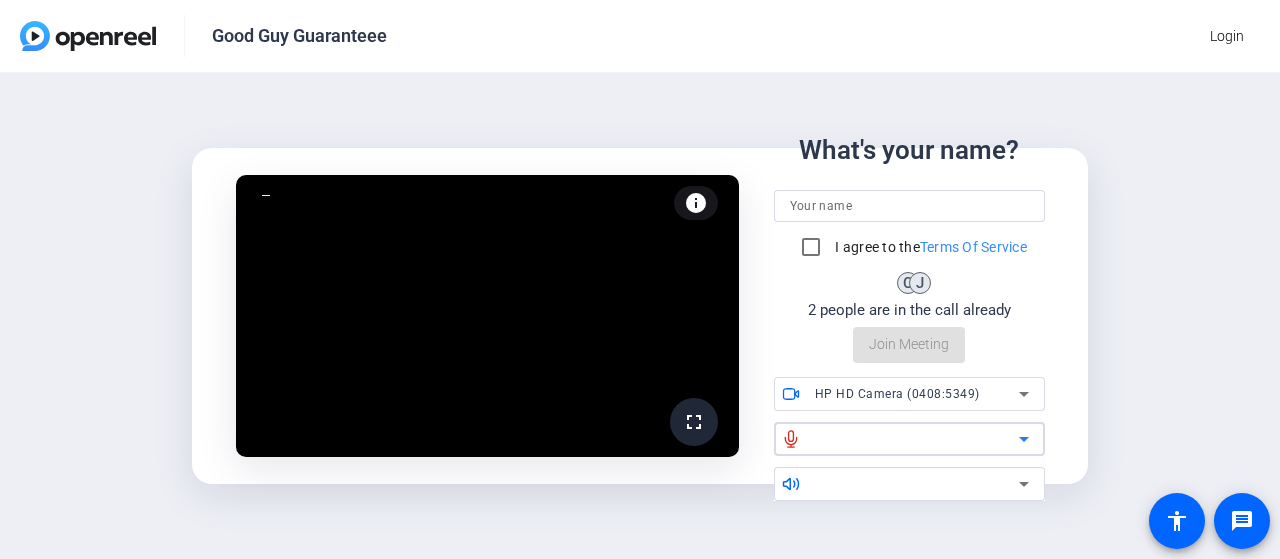 click 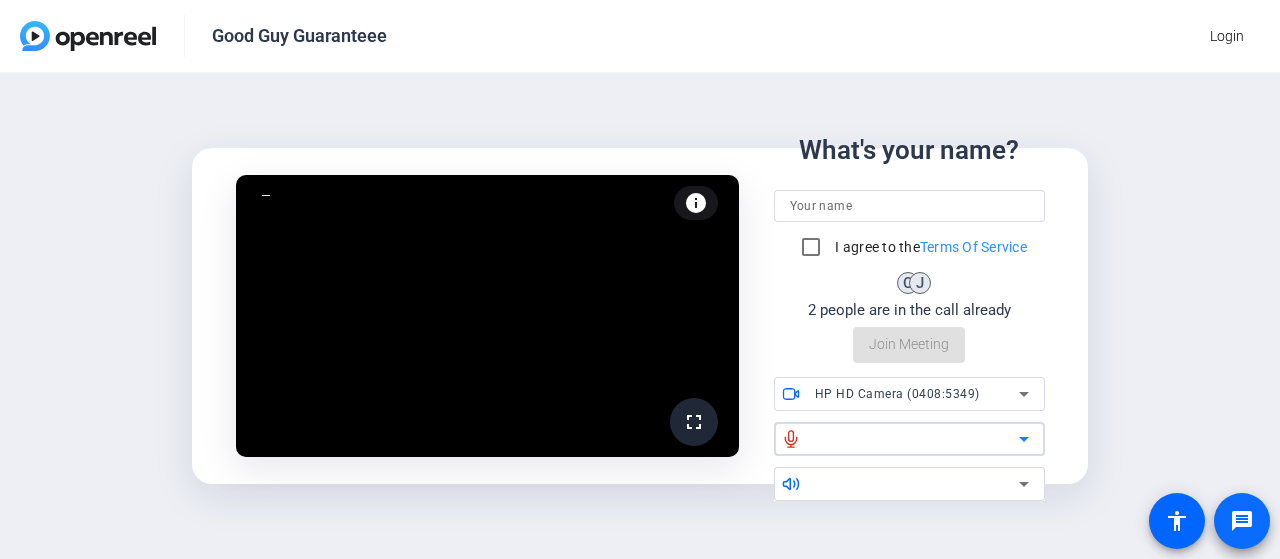 click on "message" 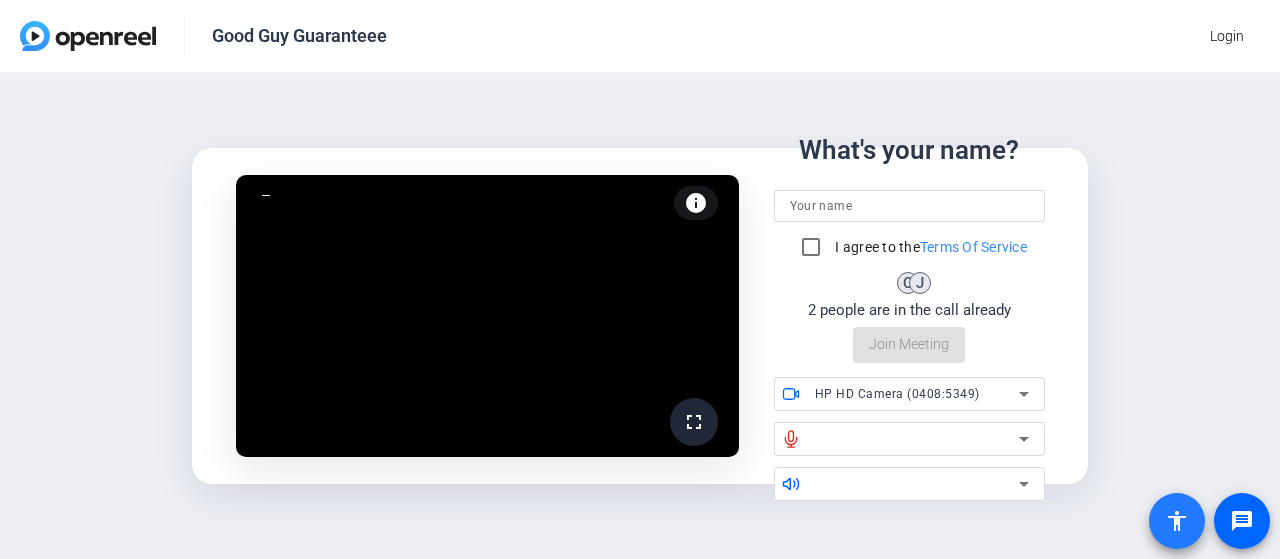 click on "accessibility" 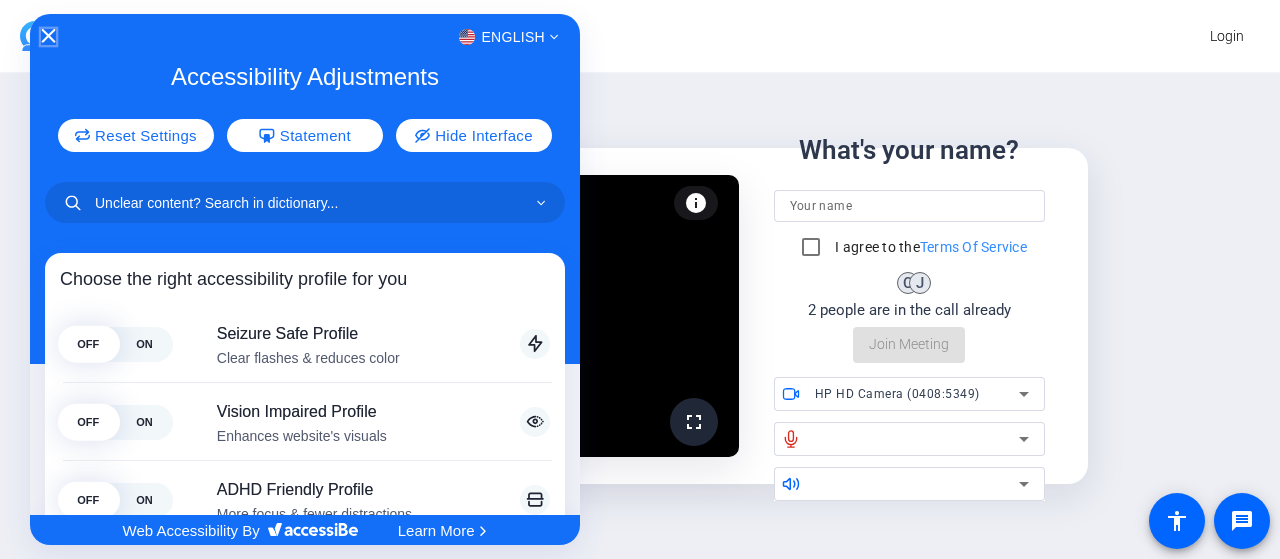 click 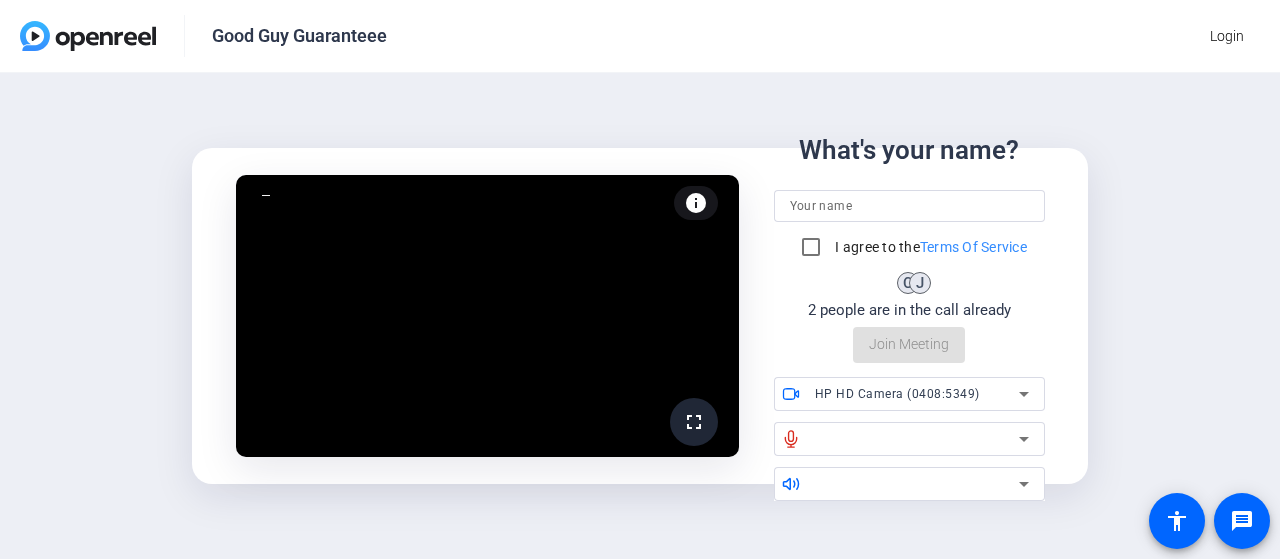 click at bounding box center (909, 206) 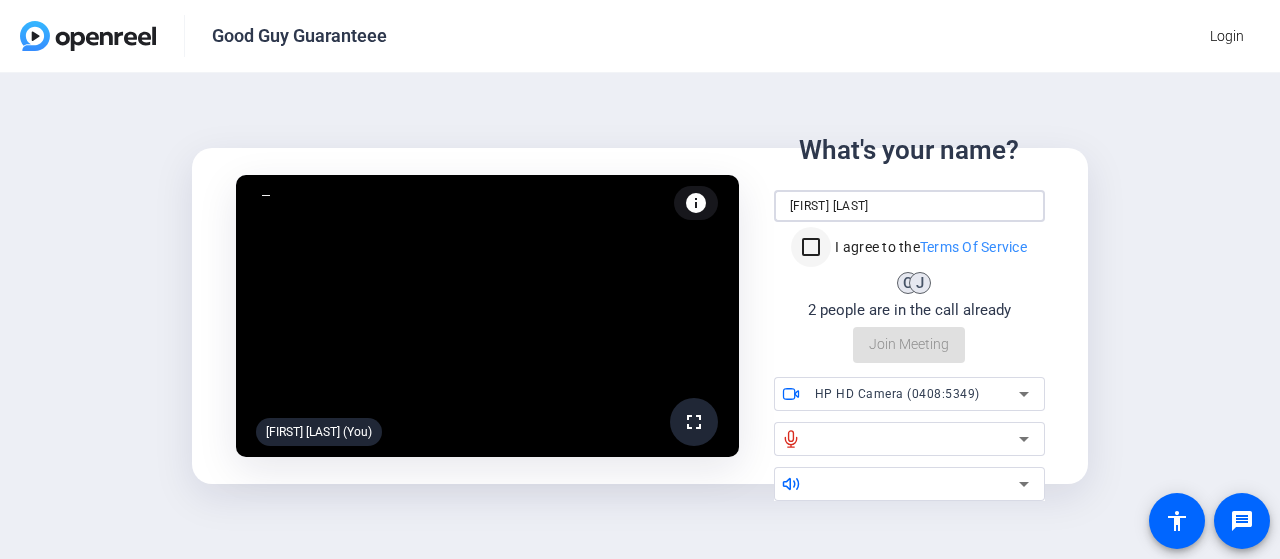 type on "[FIRST] [LAST]" 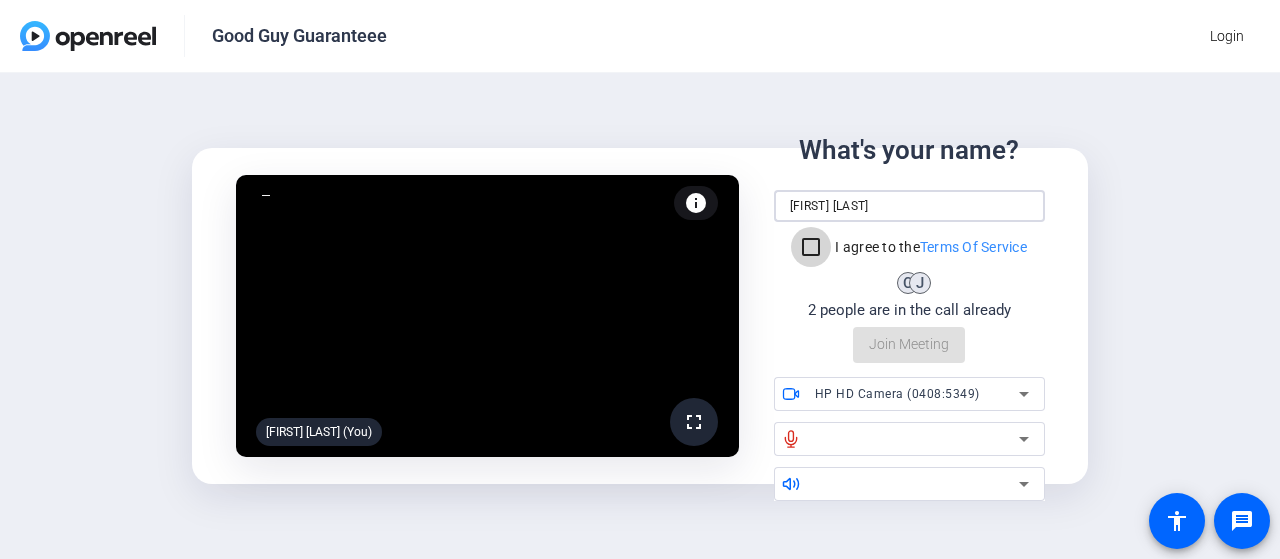 click on "I agree to the  Terms Of Service" at bounding box center (811, 247) 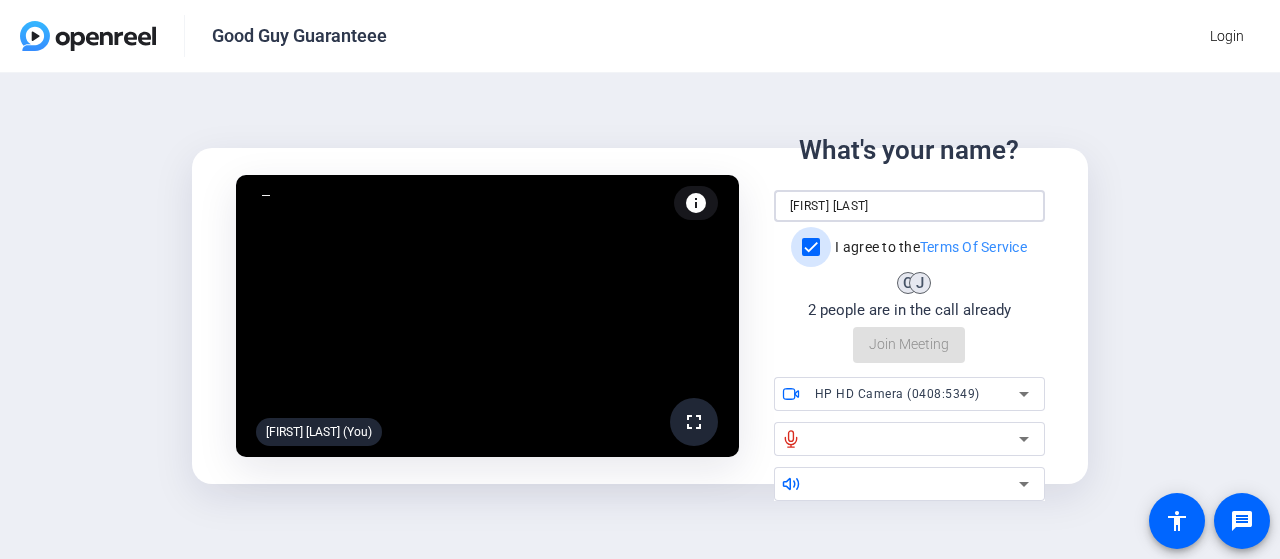 checkbox on "true" 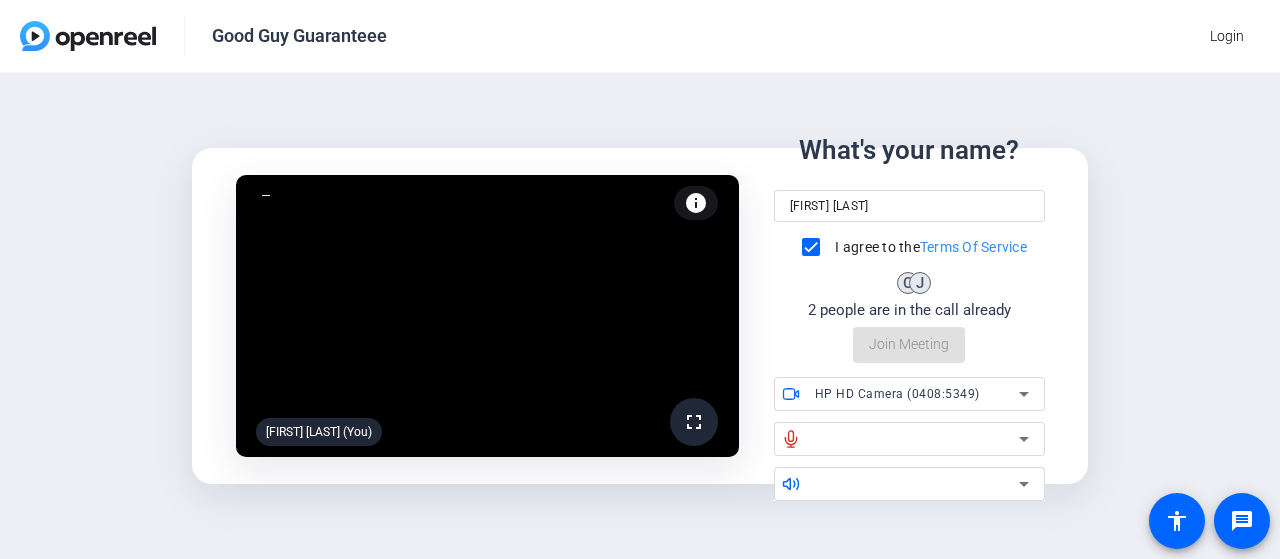 click at bounding box center (917, 439) 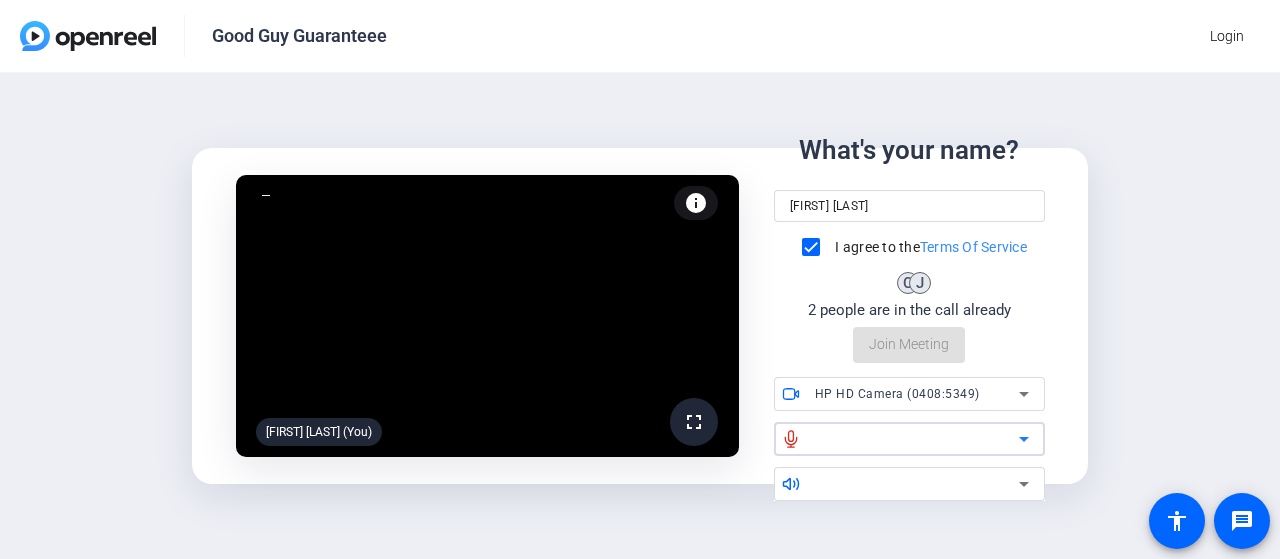 click at bounding box center (917, 439) 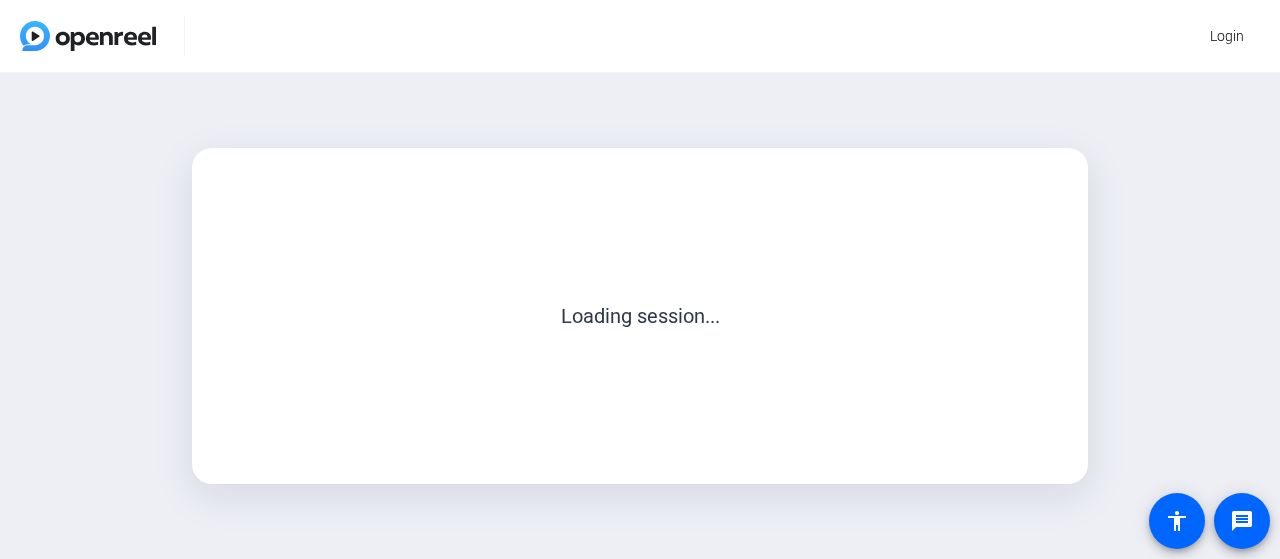 scroll, scrollTop: 0, scrollLeft: 0, axis: both 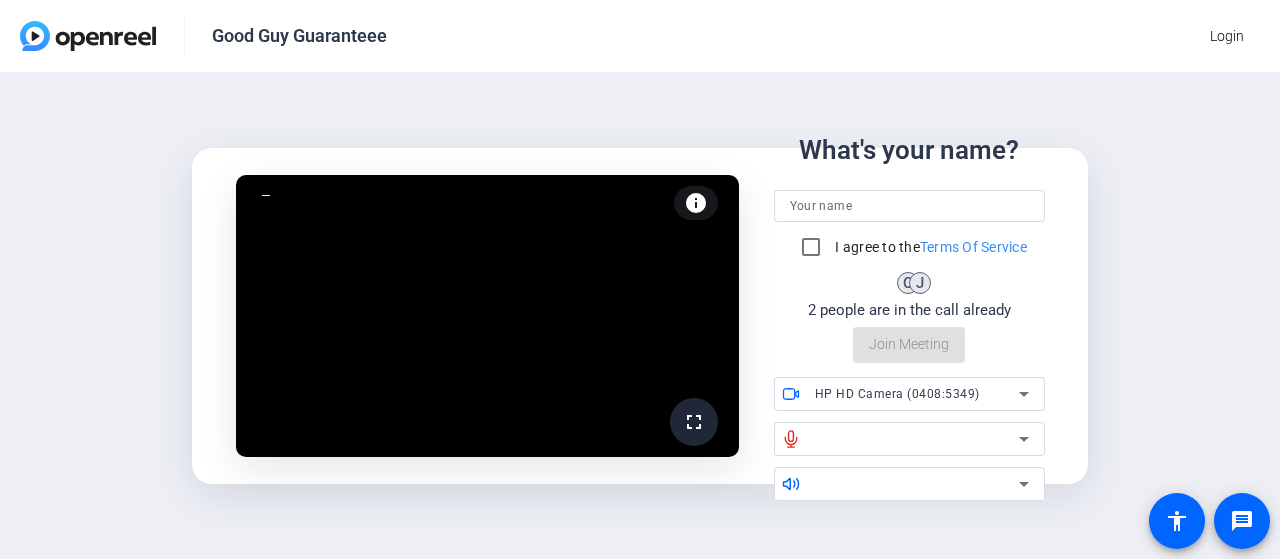 click at bounding box center [917, 439] 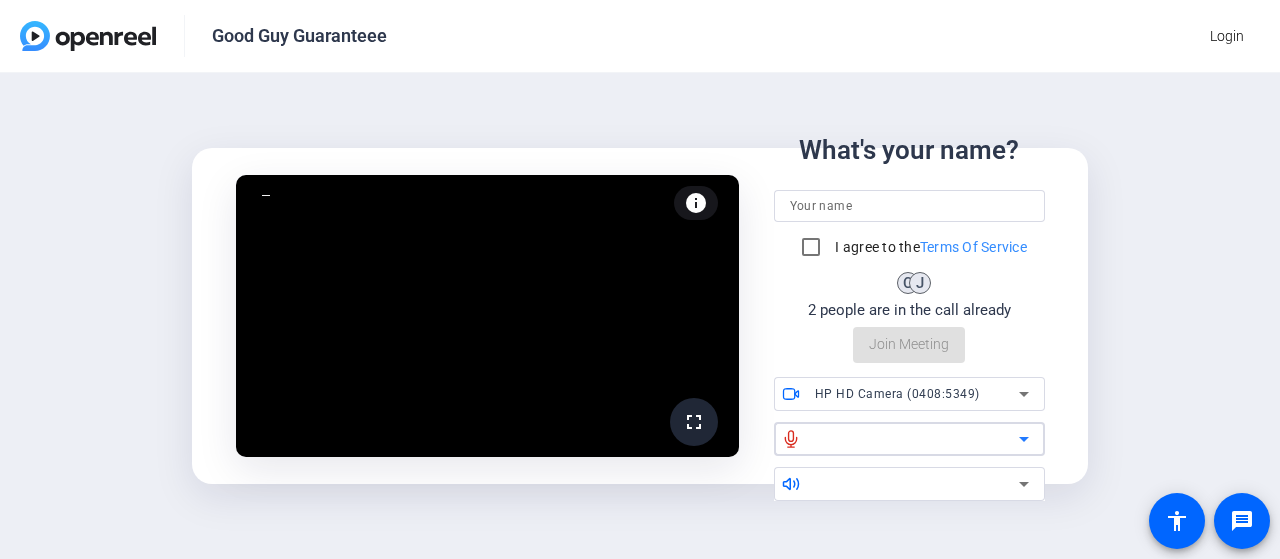 click 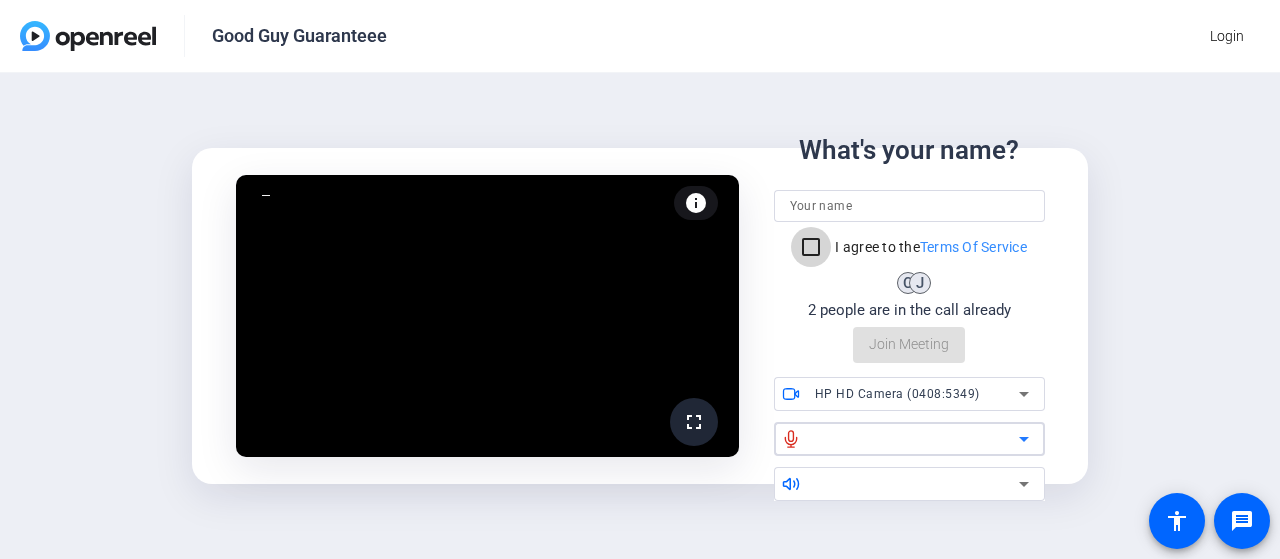 click on "I agree to the  Terms Of Service" at bounding box center [811, 247] 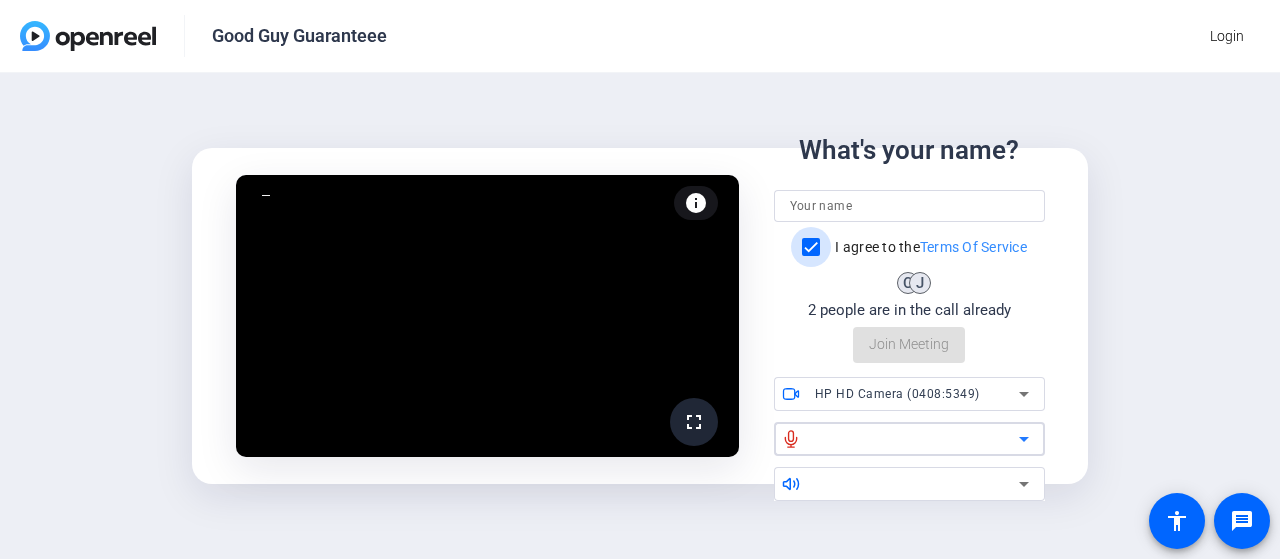 checkbox on "true" 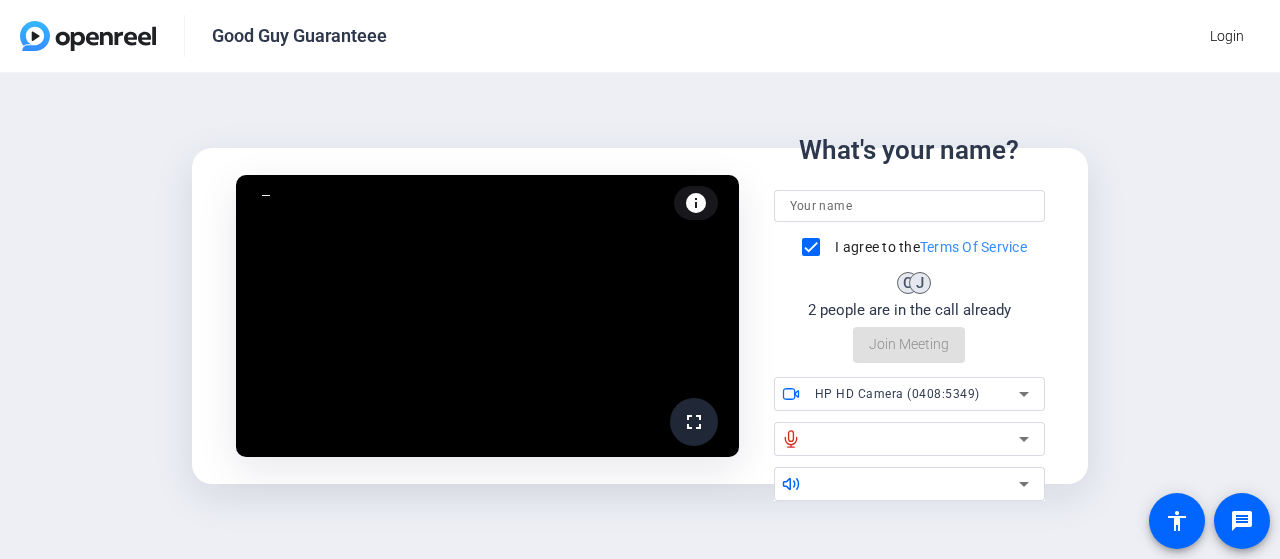 click at bounding box center (909, 206) 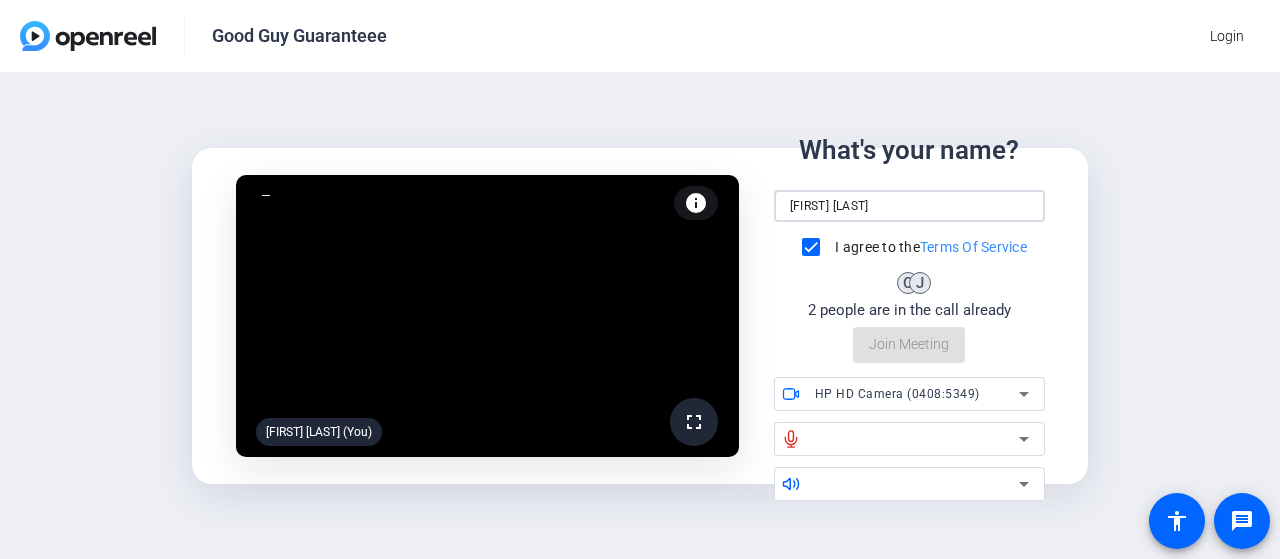 type on "[FIRST] [LAST]" 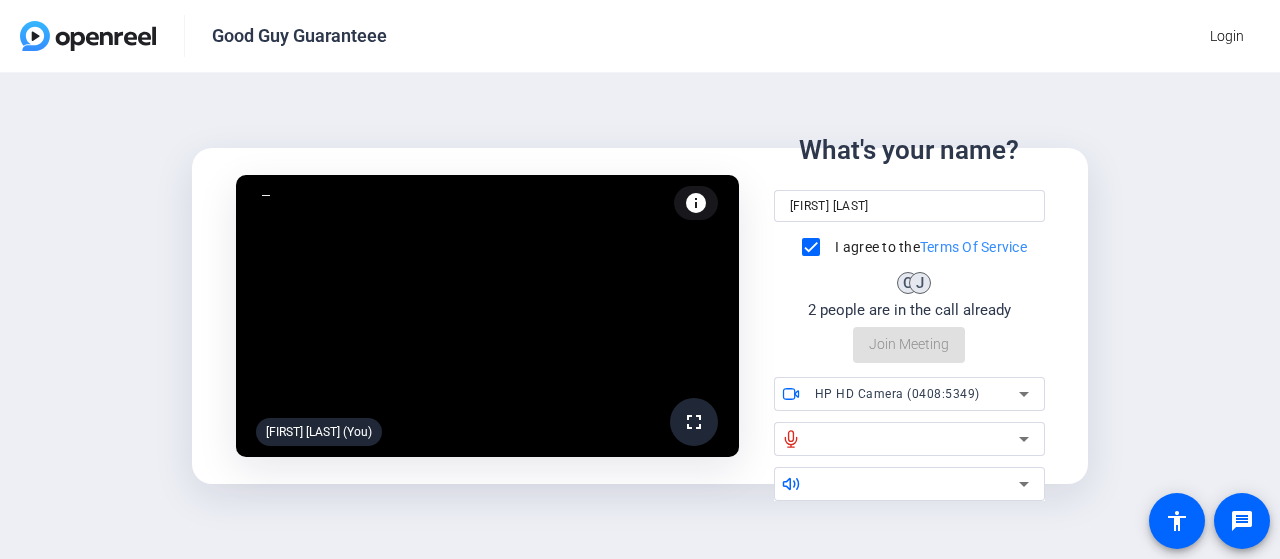 click at bounding box center (917, 439) 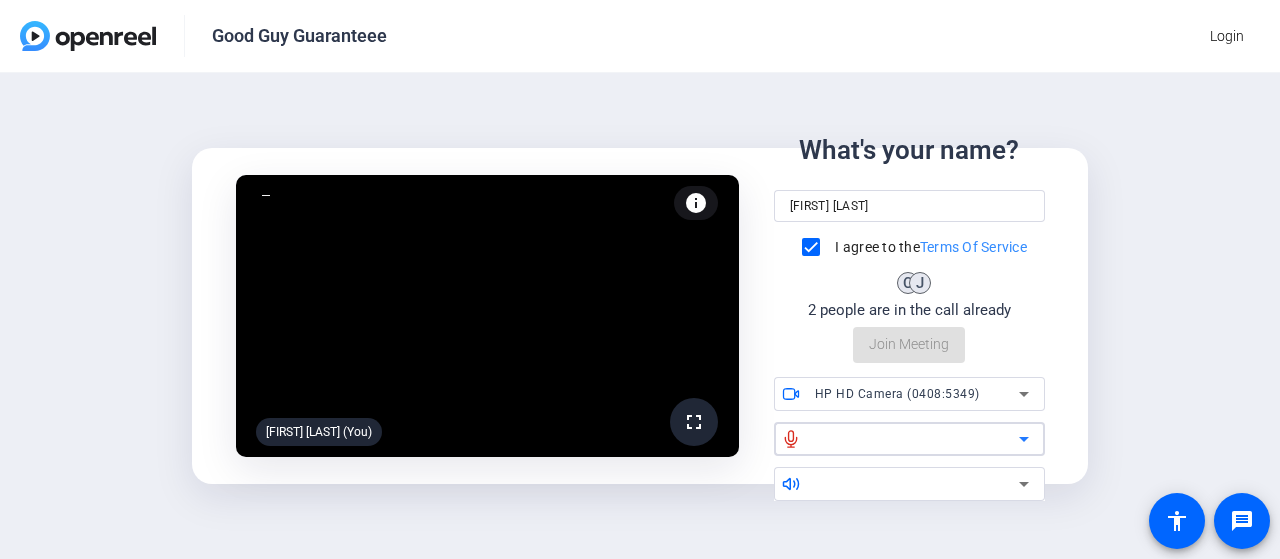 click on "fullscreen  [FIRST] [LAST] (You)  info Test your audio and video What's your name? [FIRST] [LAST] I agree to the  Terms Of Service C J 2 people are in the call already  Join Meeting
HP HD Camera ([MANUFACTURER_CODE]" 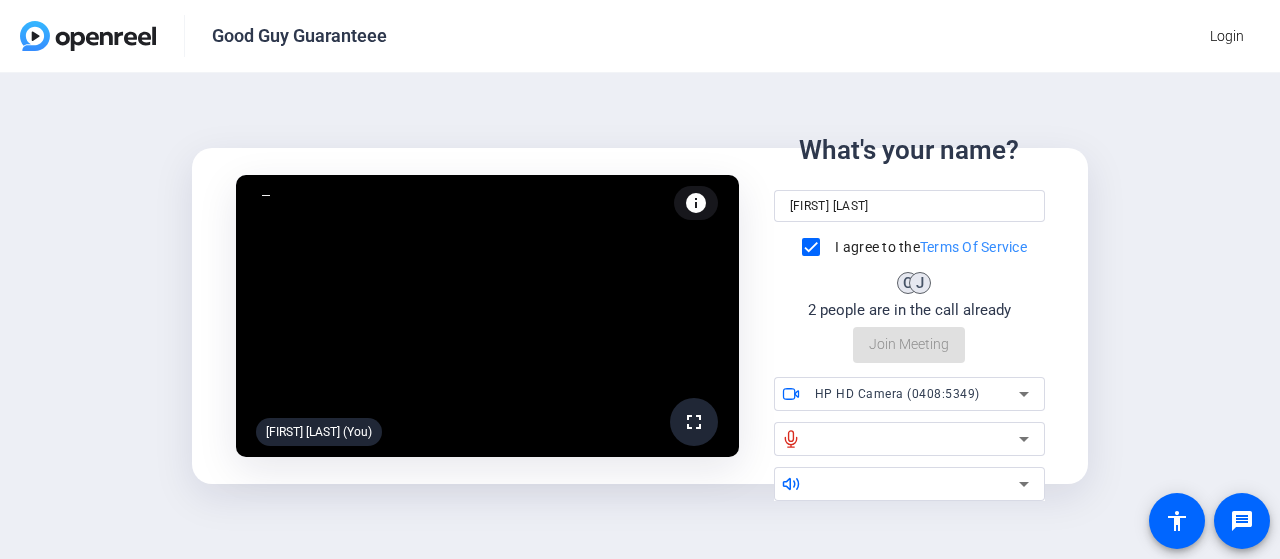 click on "fullscreen  [FIRST] [LAST] (You)  info Test your audio and video What's your name? [FIRST] [LAST] I agree to the  Terms Of Service C J 2 people are in the call already  Join Meeting
HP HD Camera ([MANUFACTURER_CODE]" 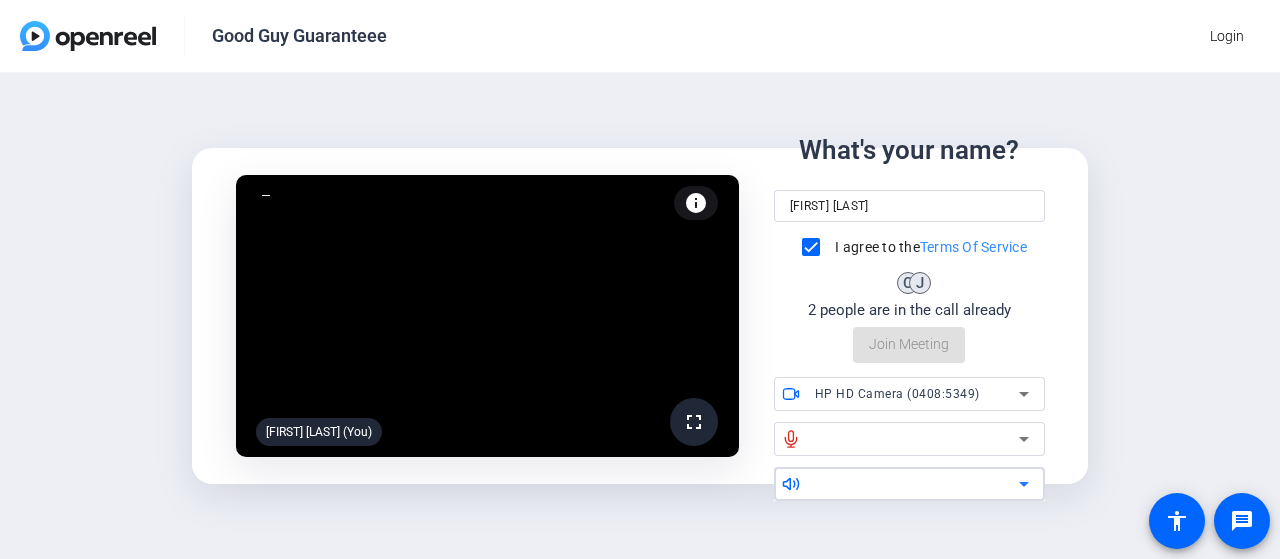 click at bounding box center (917, 484) 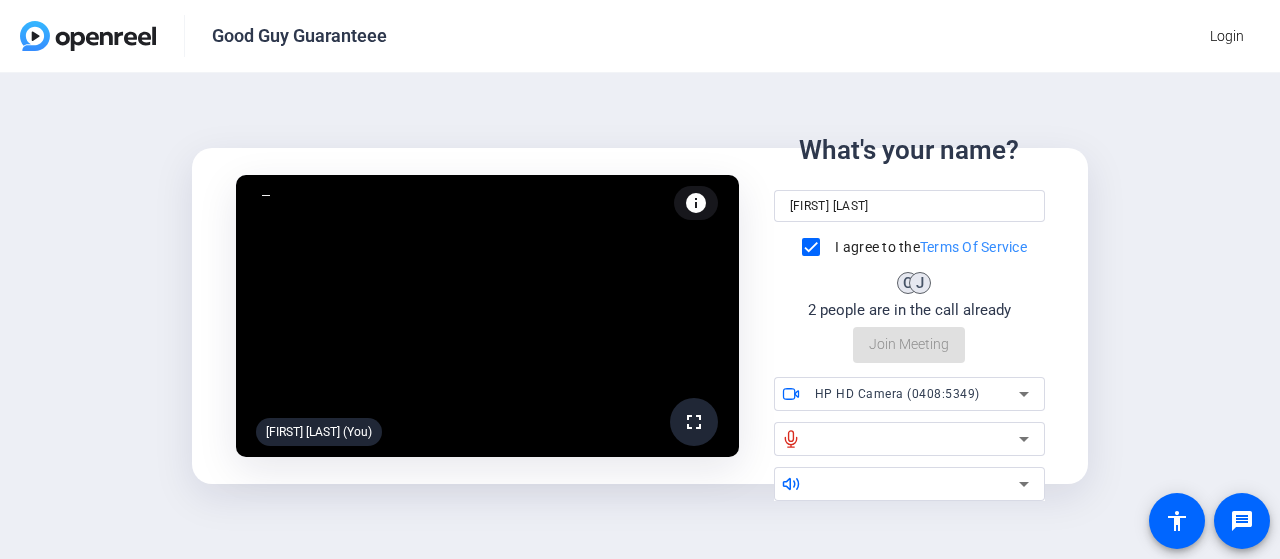 click 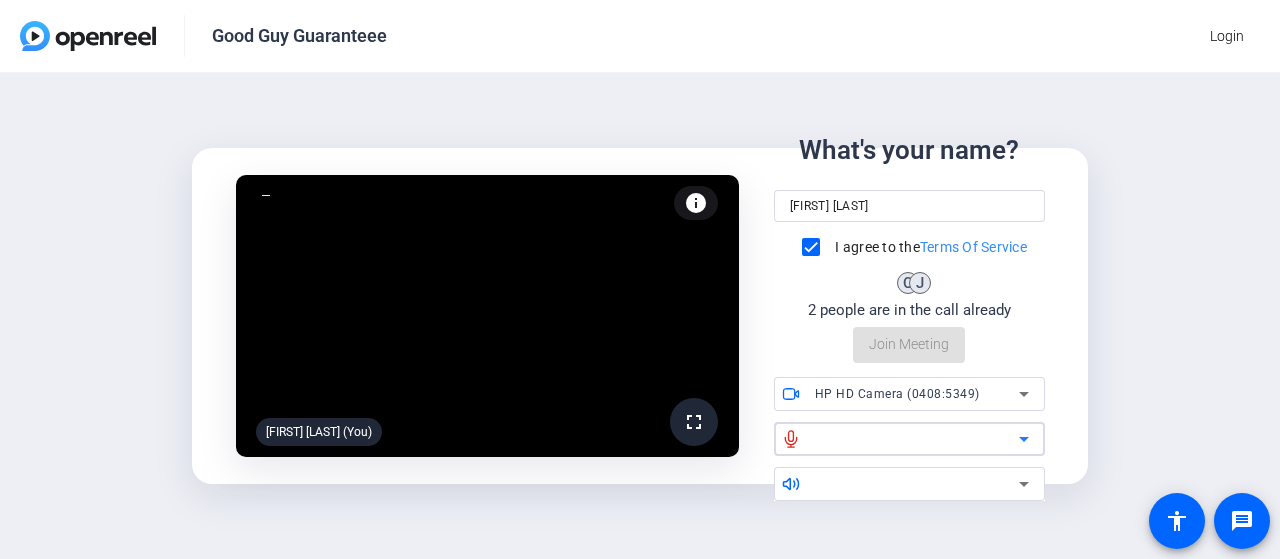 click 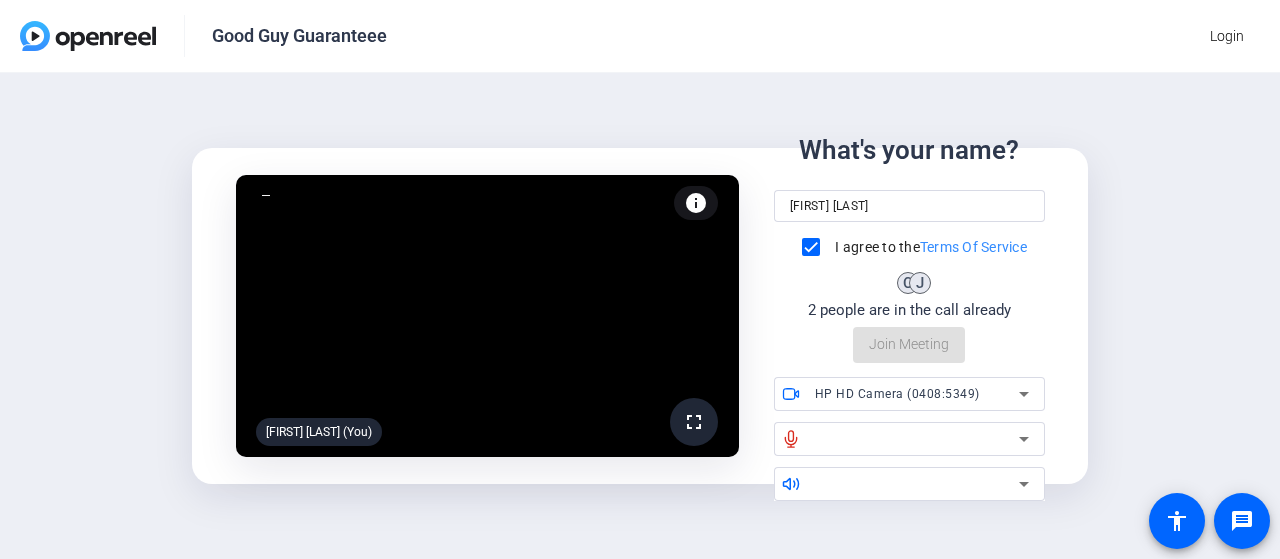 drag, startPoint x: 92, startPoint y: 0, endPoint x: 124, endPoint y: 199, distance: 201.55644 